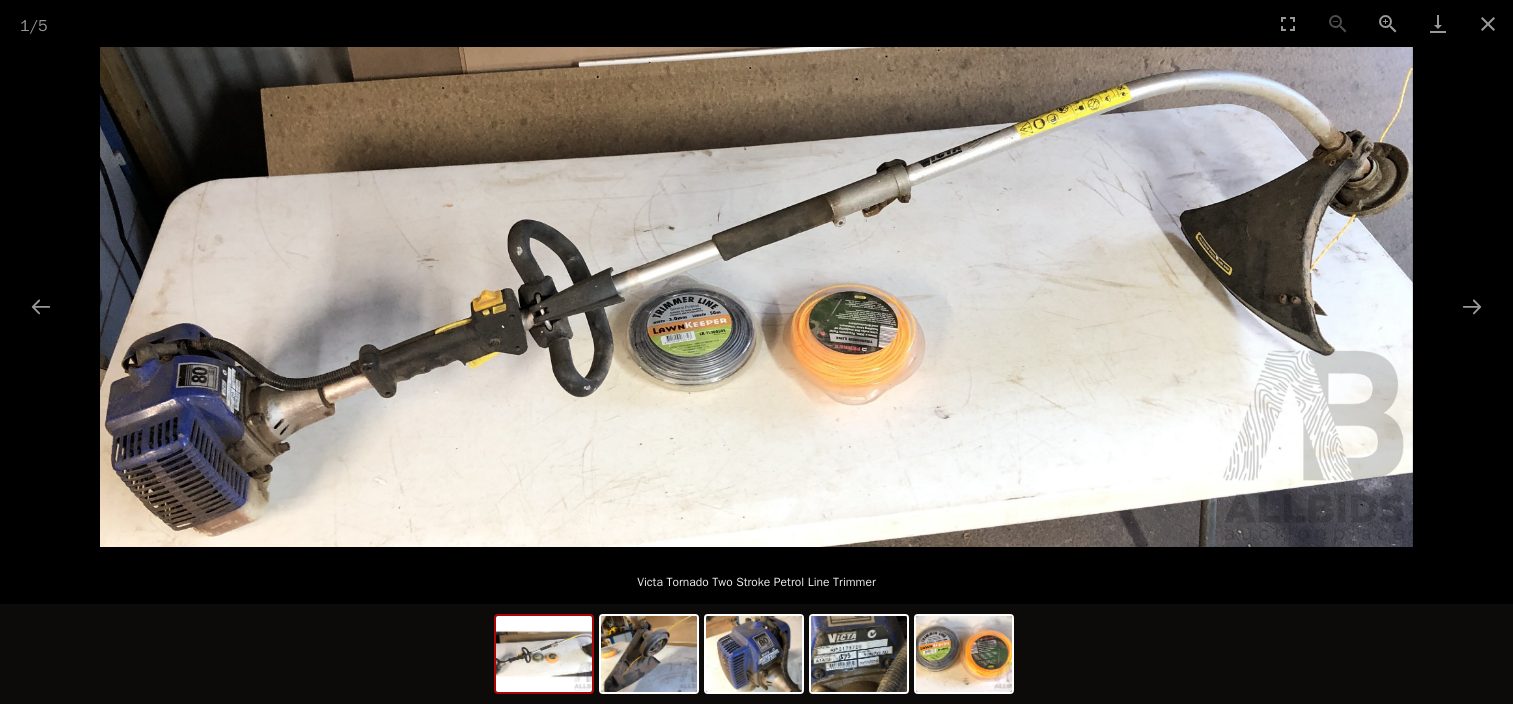 scroll, scrollTop: 0, scrollLeft: 0, axis: both 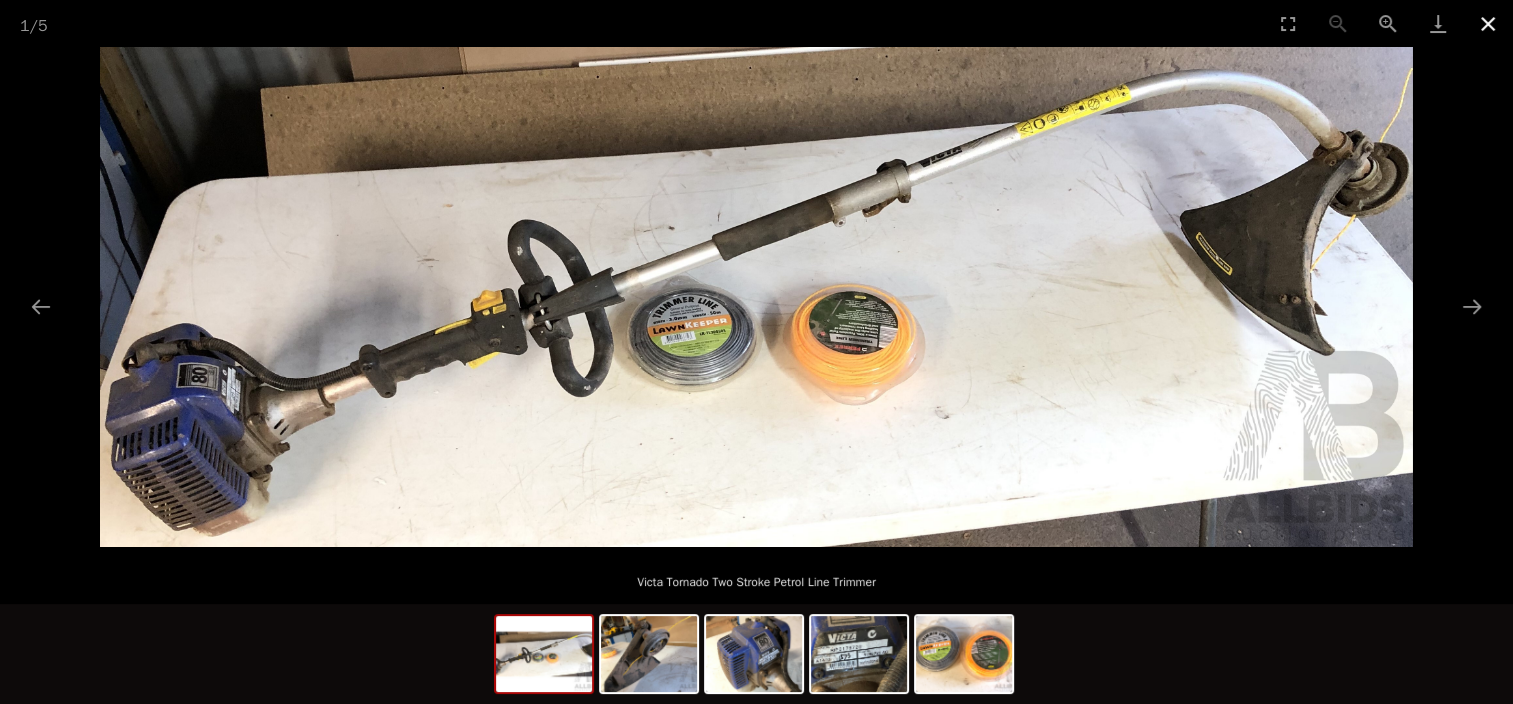 click at bounding box center (1488, 23) 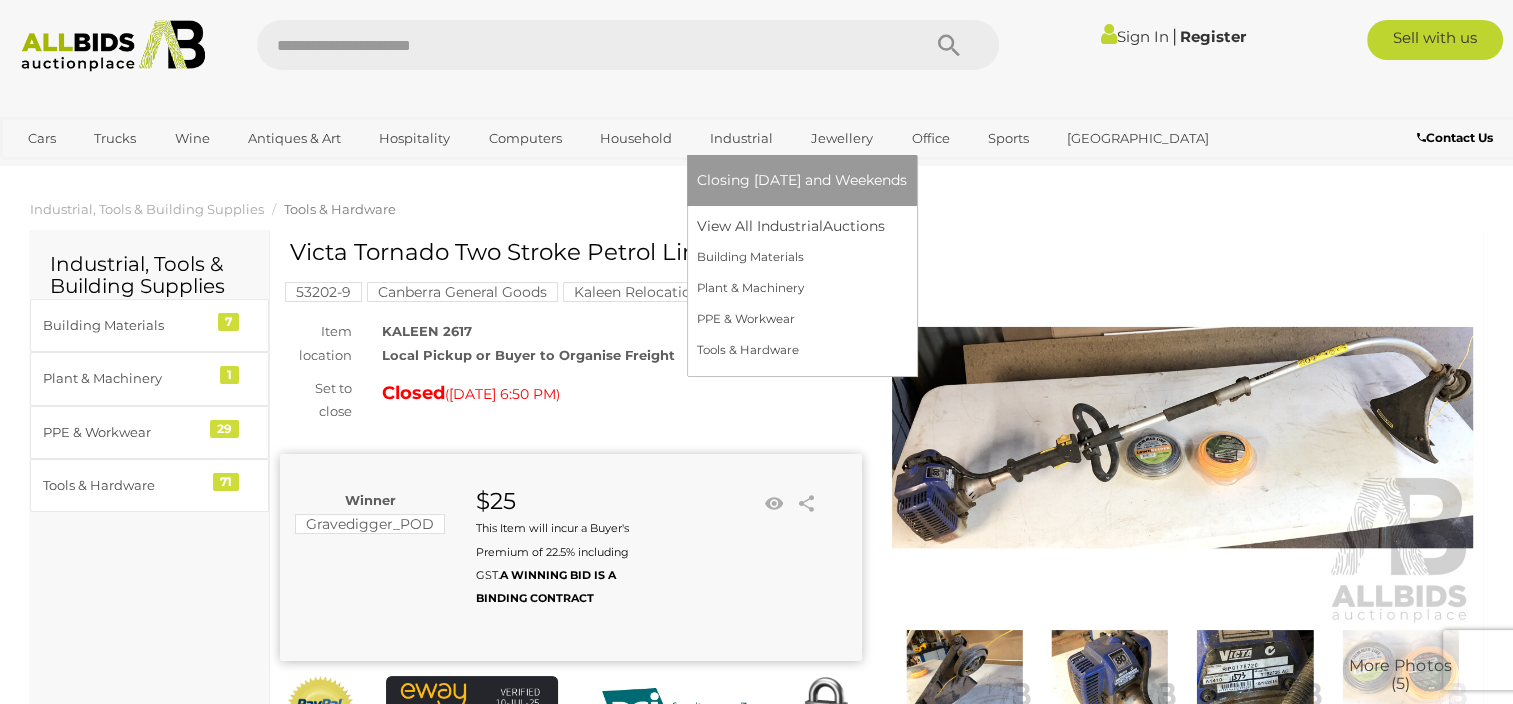 click on "Closing [DATE] and Weekends" at bounding box center [802, 180] 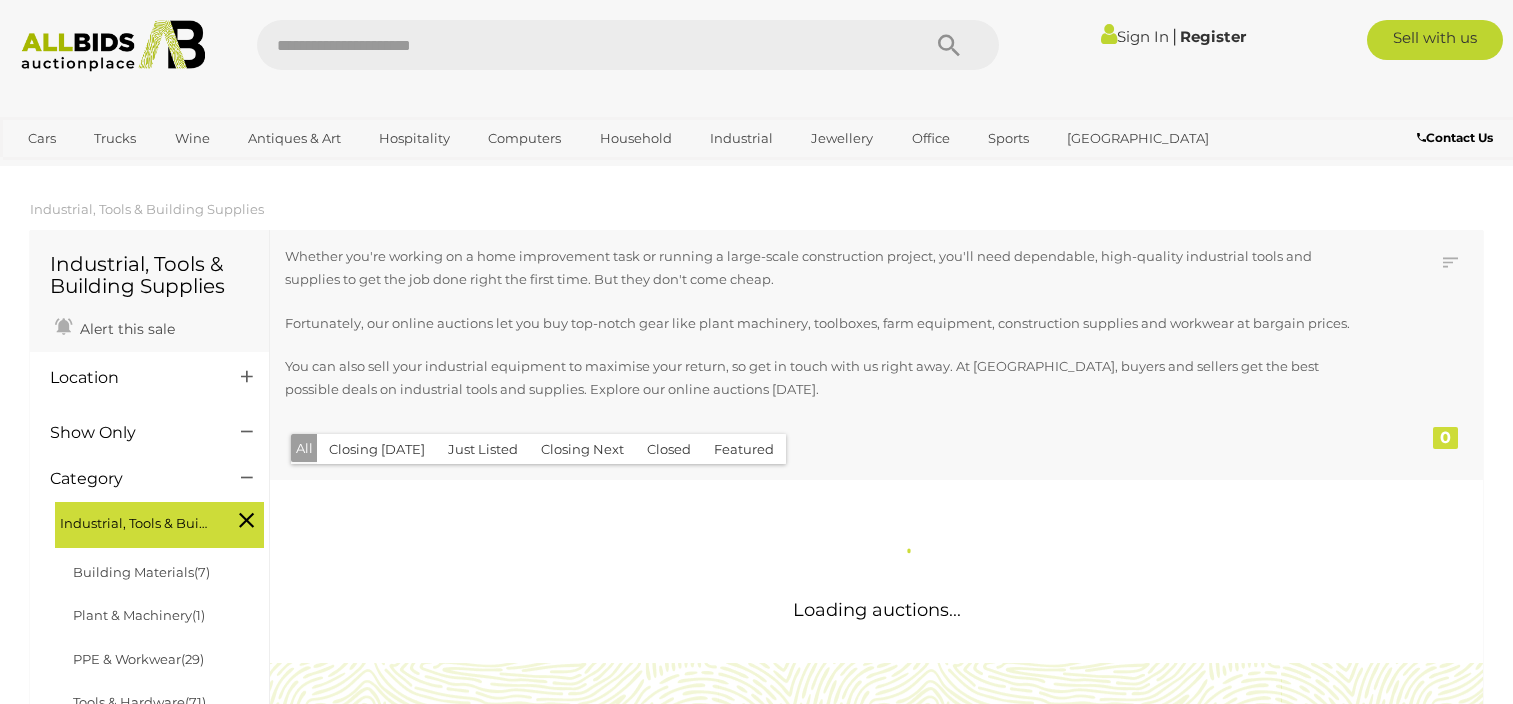 scroll, scrollTop: 0, scrollLeft: 0, axis: both 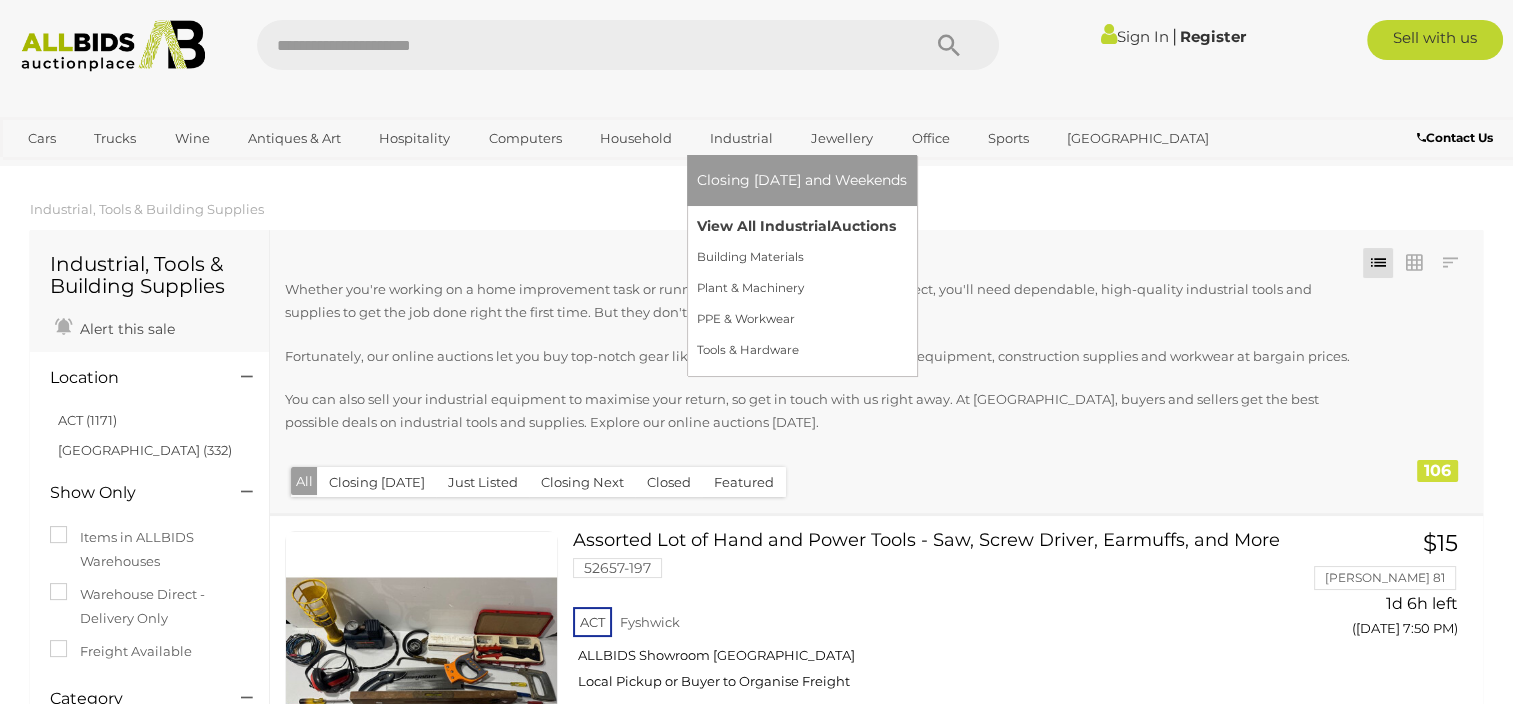 click on "View All Industrial  Auctions" at bounding box center [802, 226] 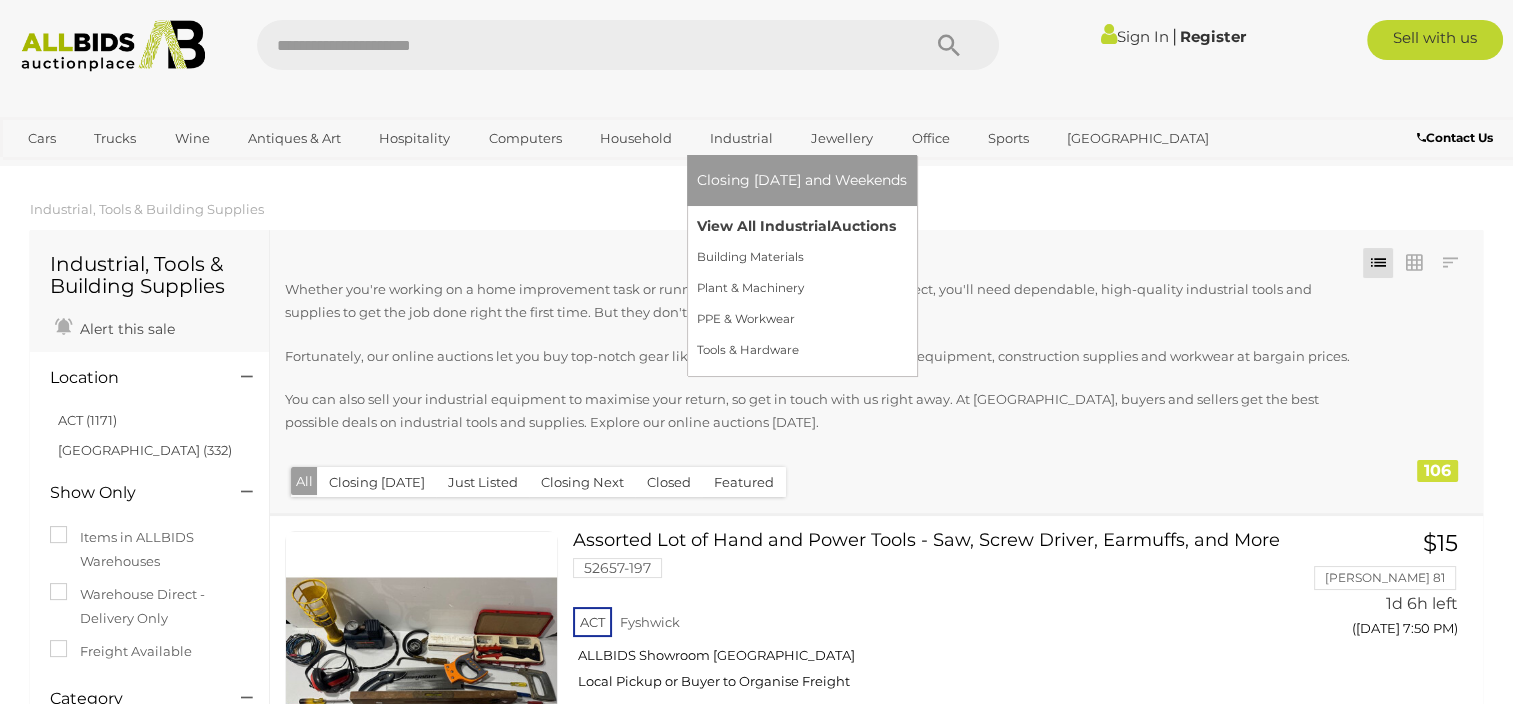 click on "View All Industrial  Auctions" at bounding box center (802, 226) 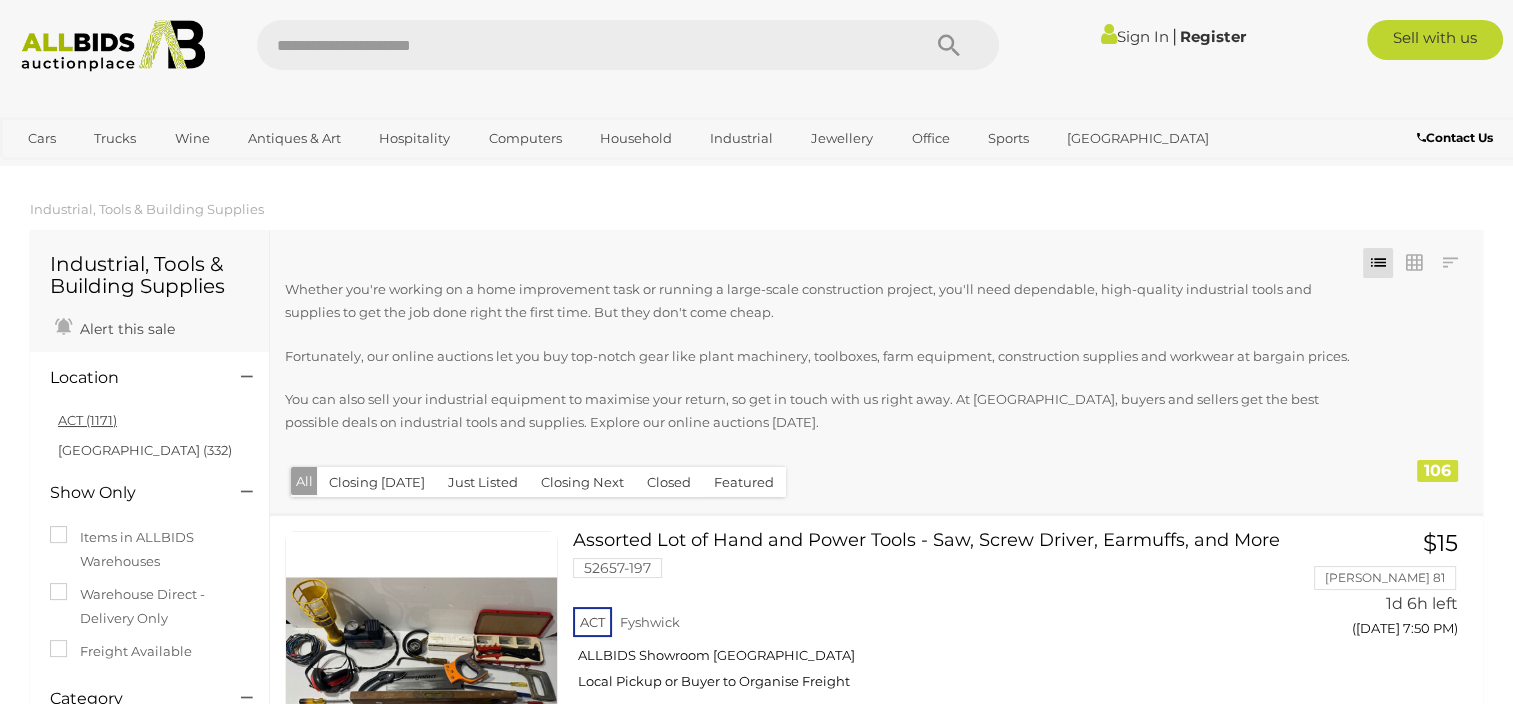 click on "ACT (1171)" at bounding box center (87, 420) 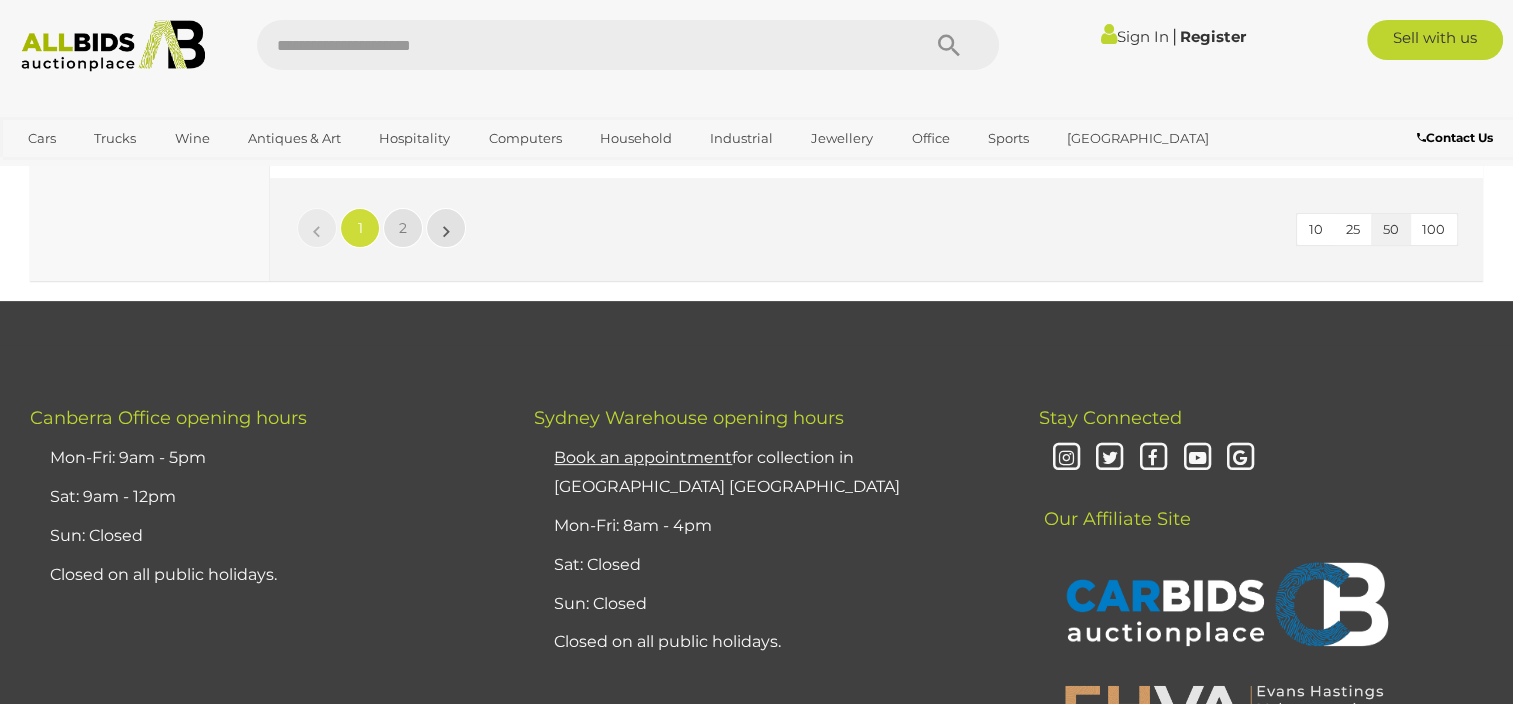scroll, scrollTop: 15500, scrollLeft: 0, axis: vertical 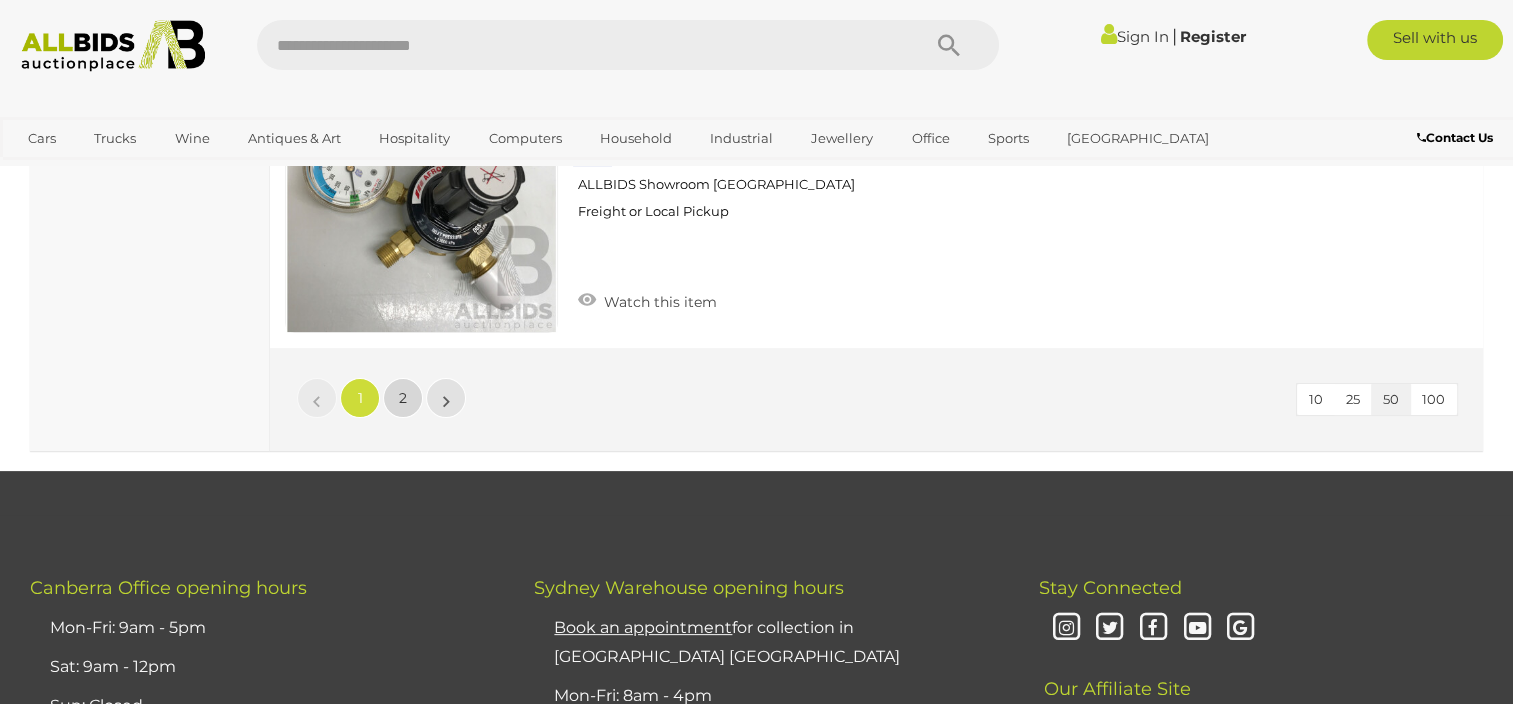 click on "2" at bounding box center (403, 398) 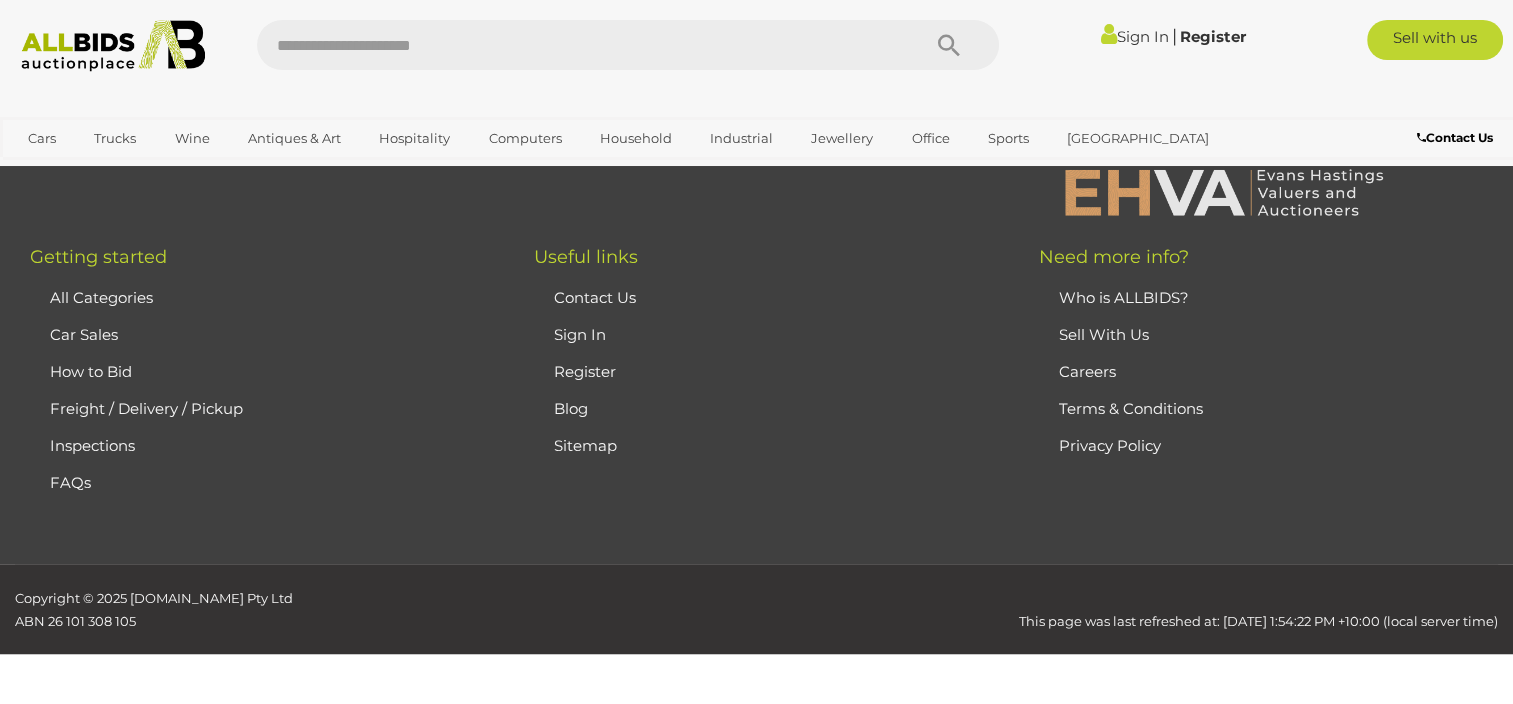 scroll, scrollTop: 312, scrollLeft: 0, axis: vertical 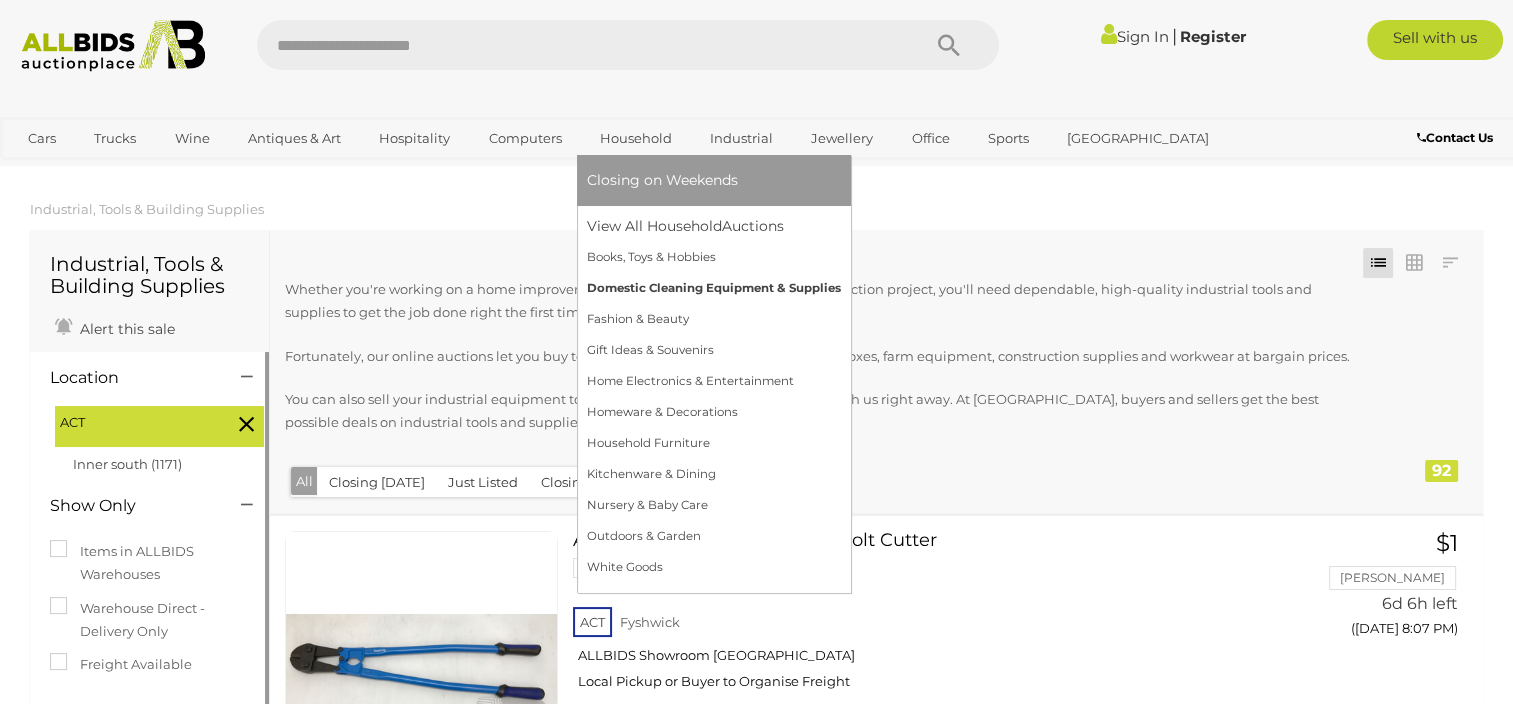 click on "Domestic Cleaning Equipment & Supplies" at bounding box center (714, 288) 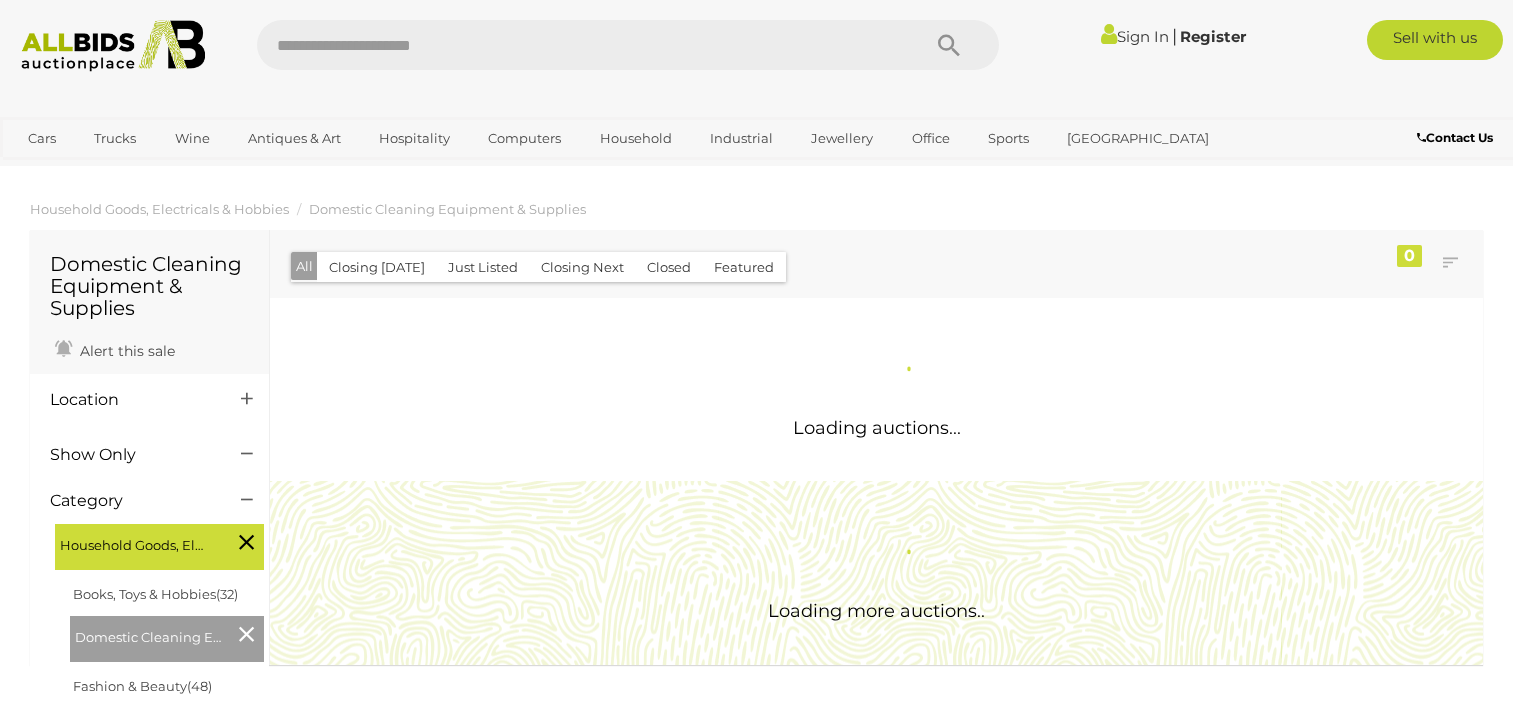scroll, scrollTop: 0, scrollLeft: 0, axis: both 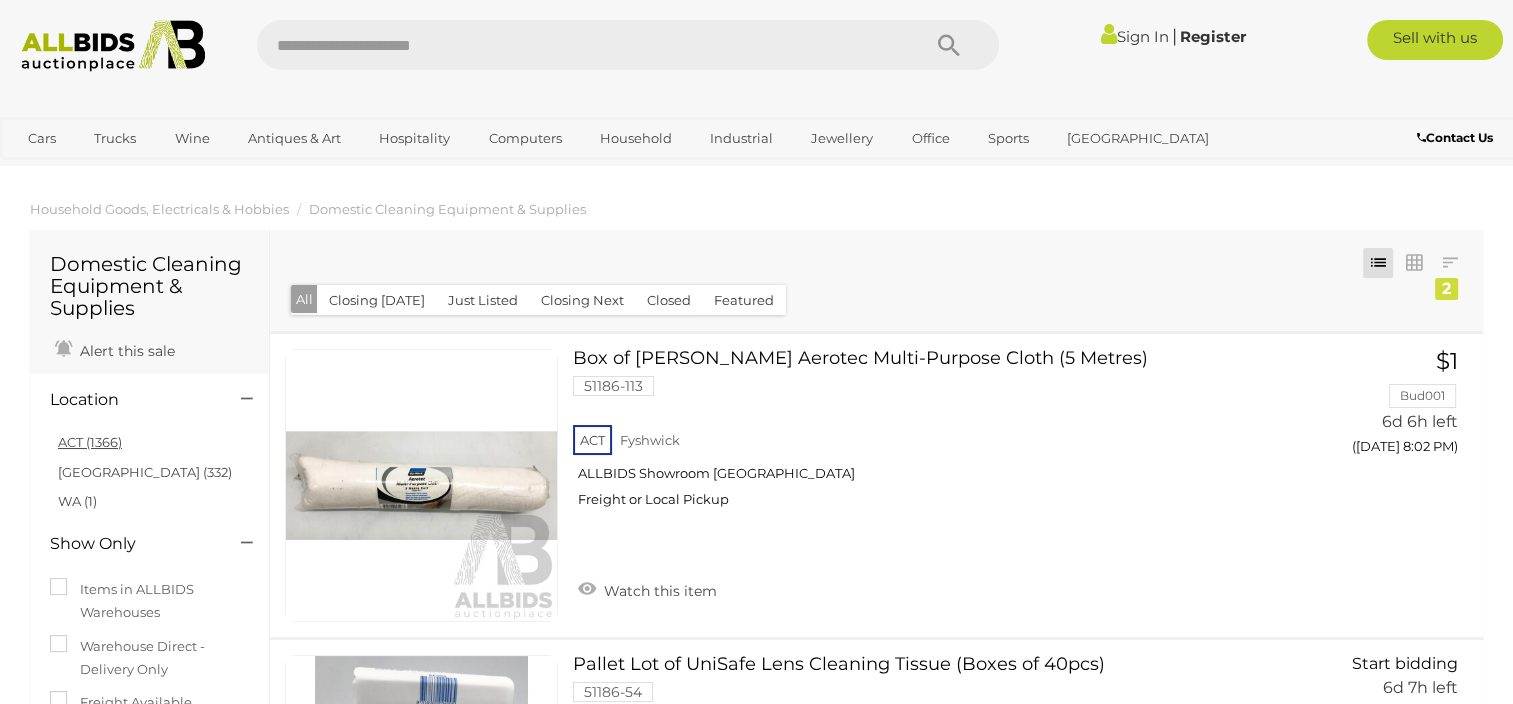 click on "ACT (1366)" at bounding box center [90, 442] 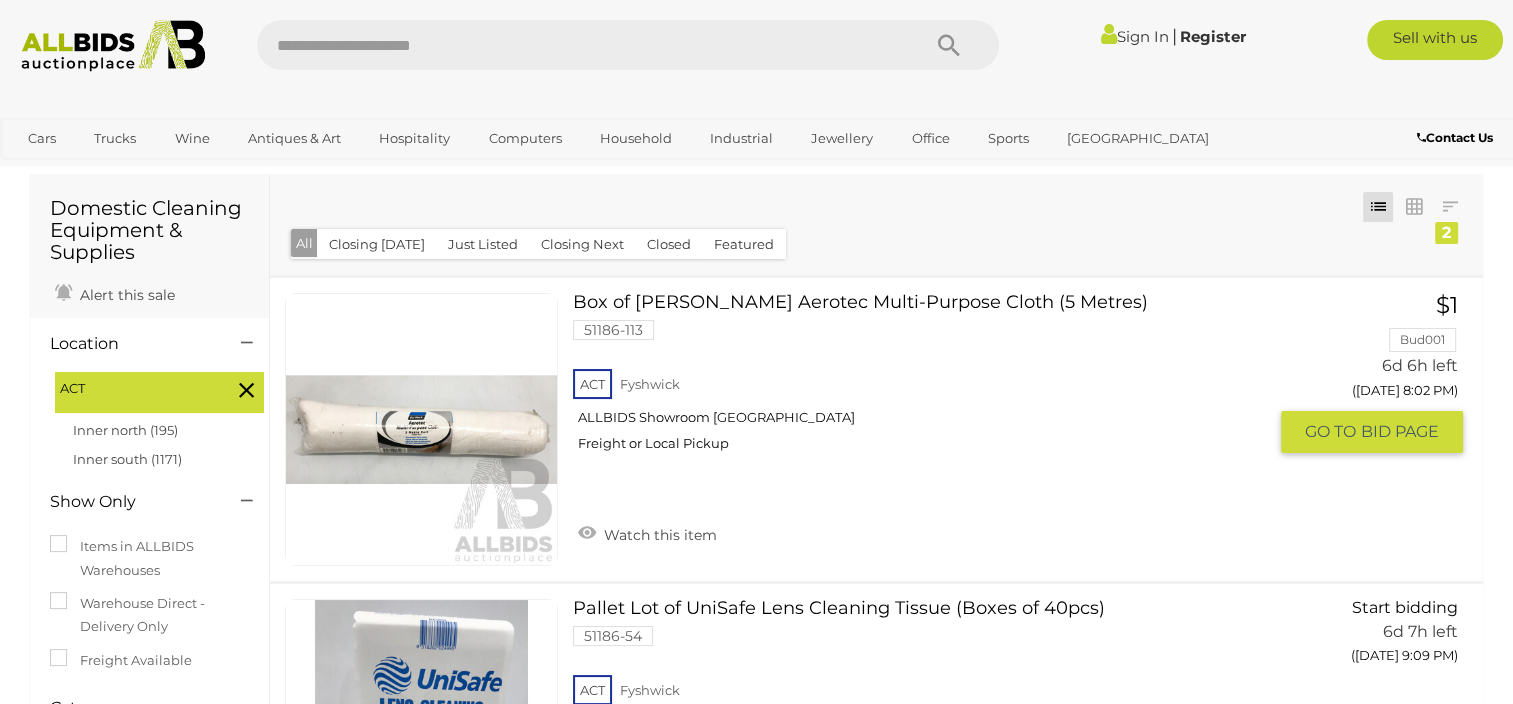 scroll, scrollTop: 100, scrollLeft: 0, axis: vertical 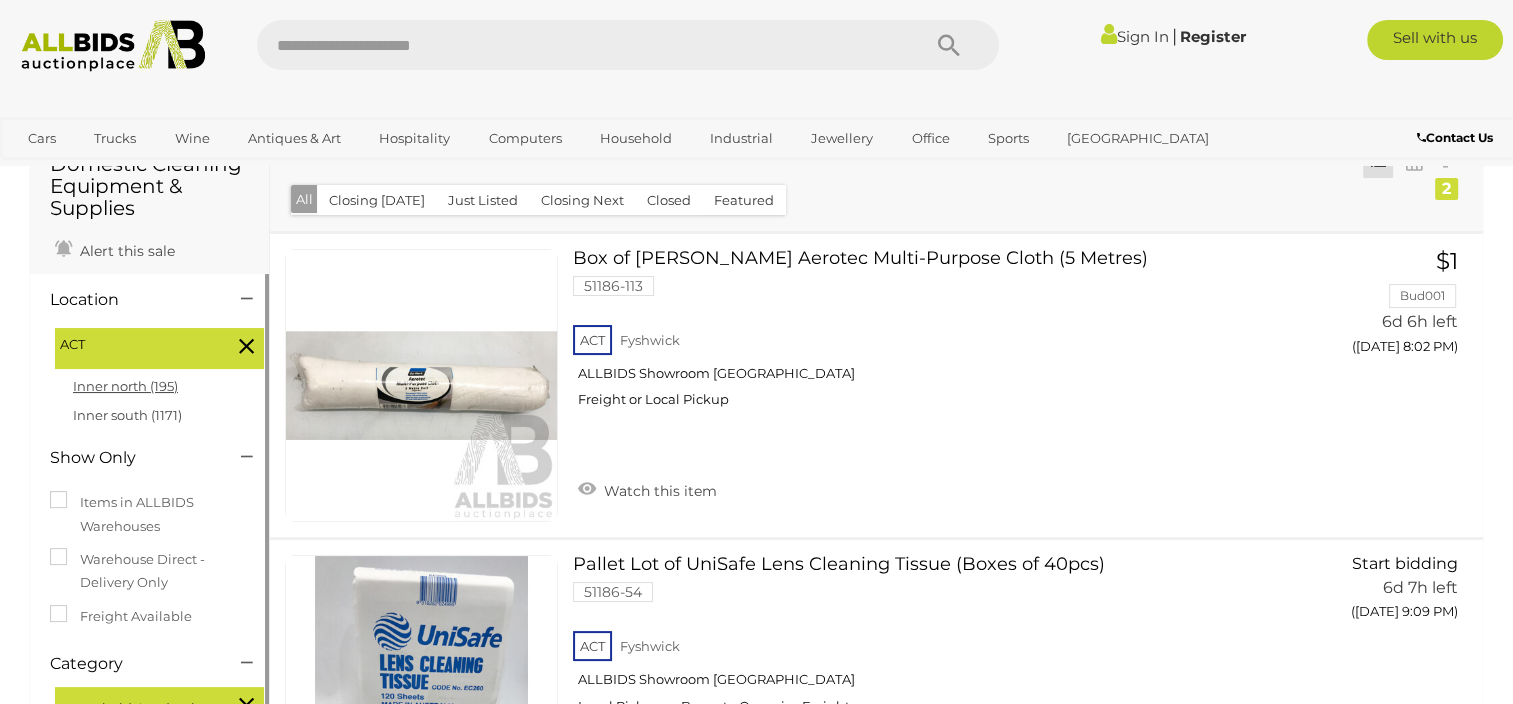 click on "Inner north (195)" at bounding box center [125, 386] 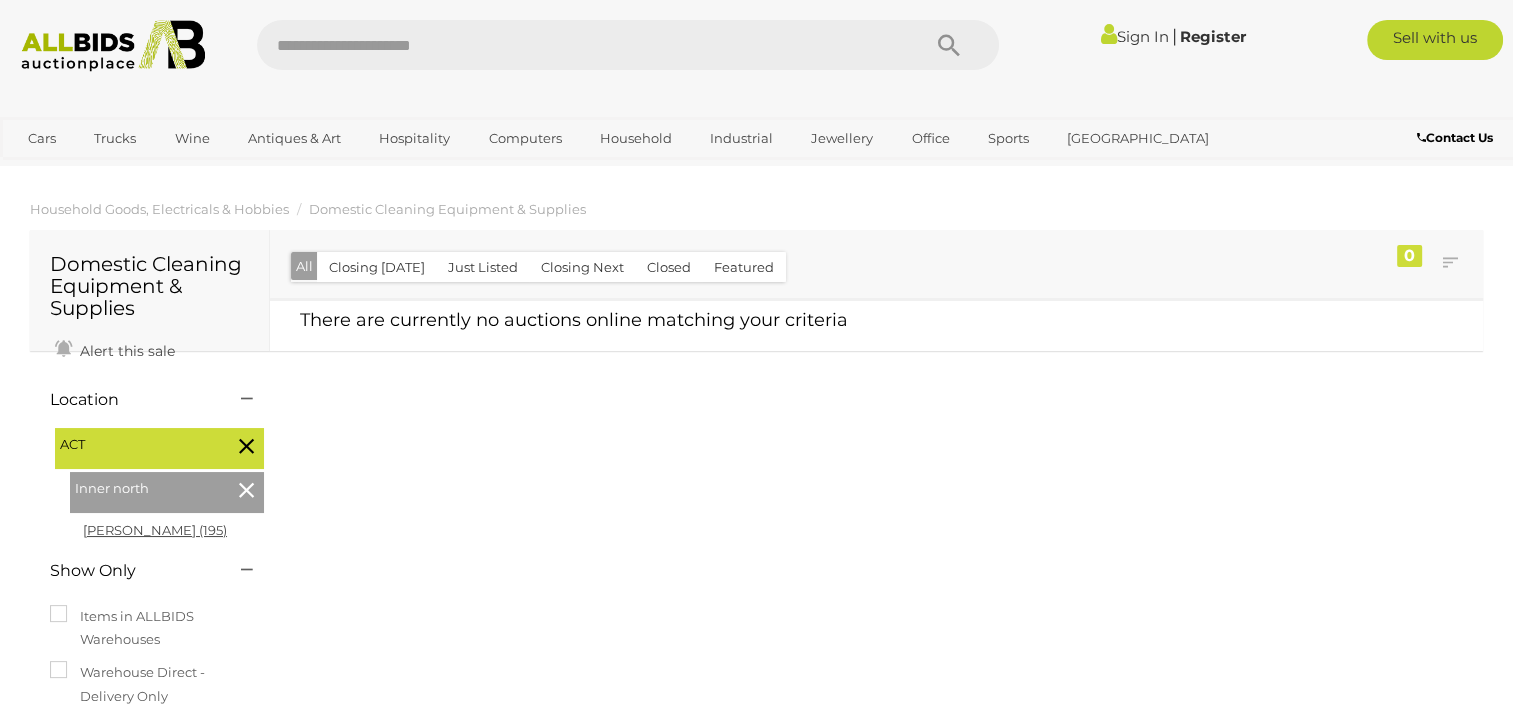 click on "Reid (195)" at bounding box center [155, 530] 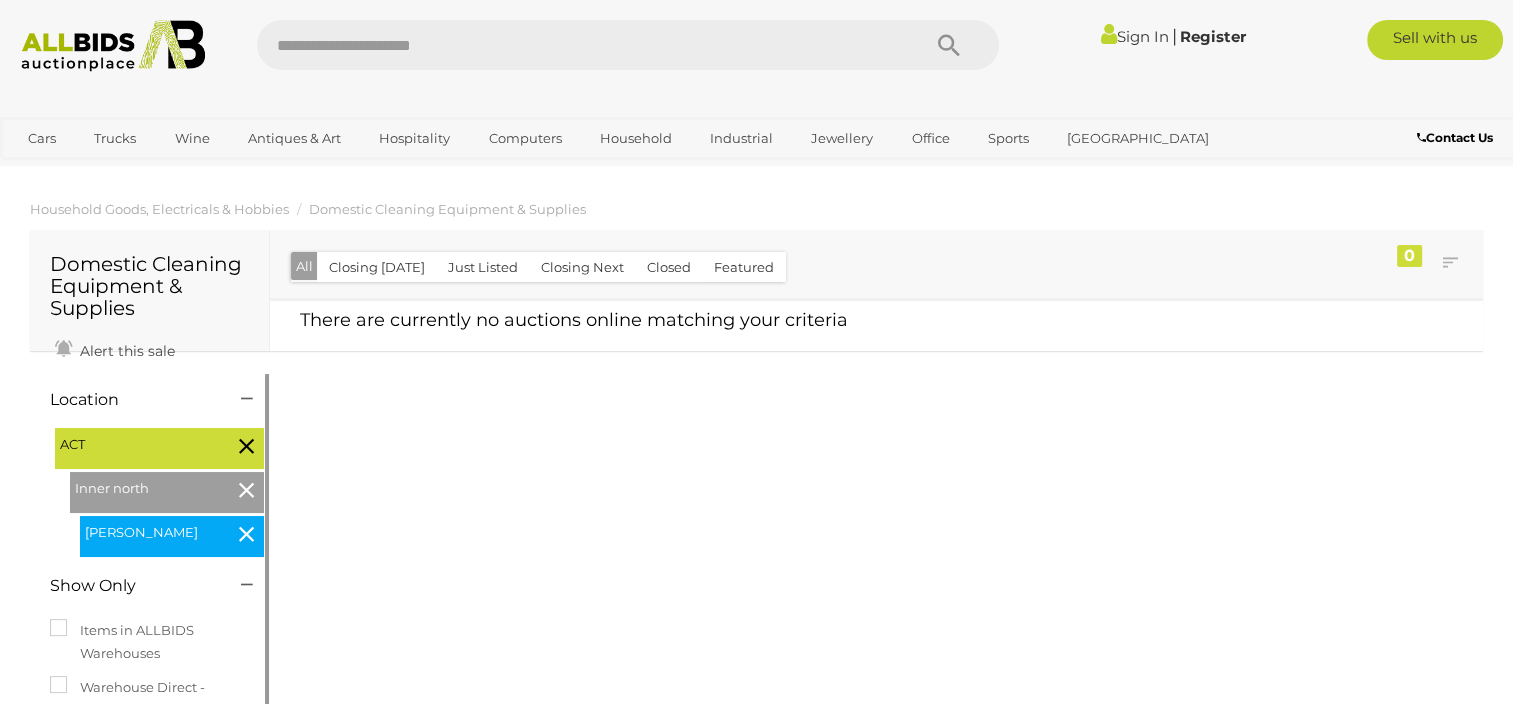 click at bounding box center [246, 490] 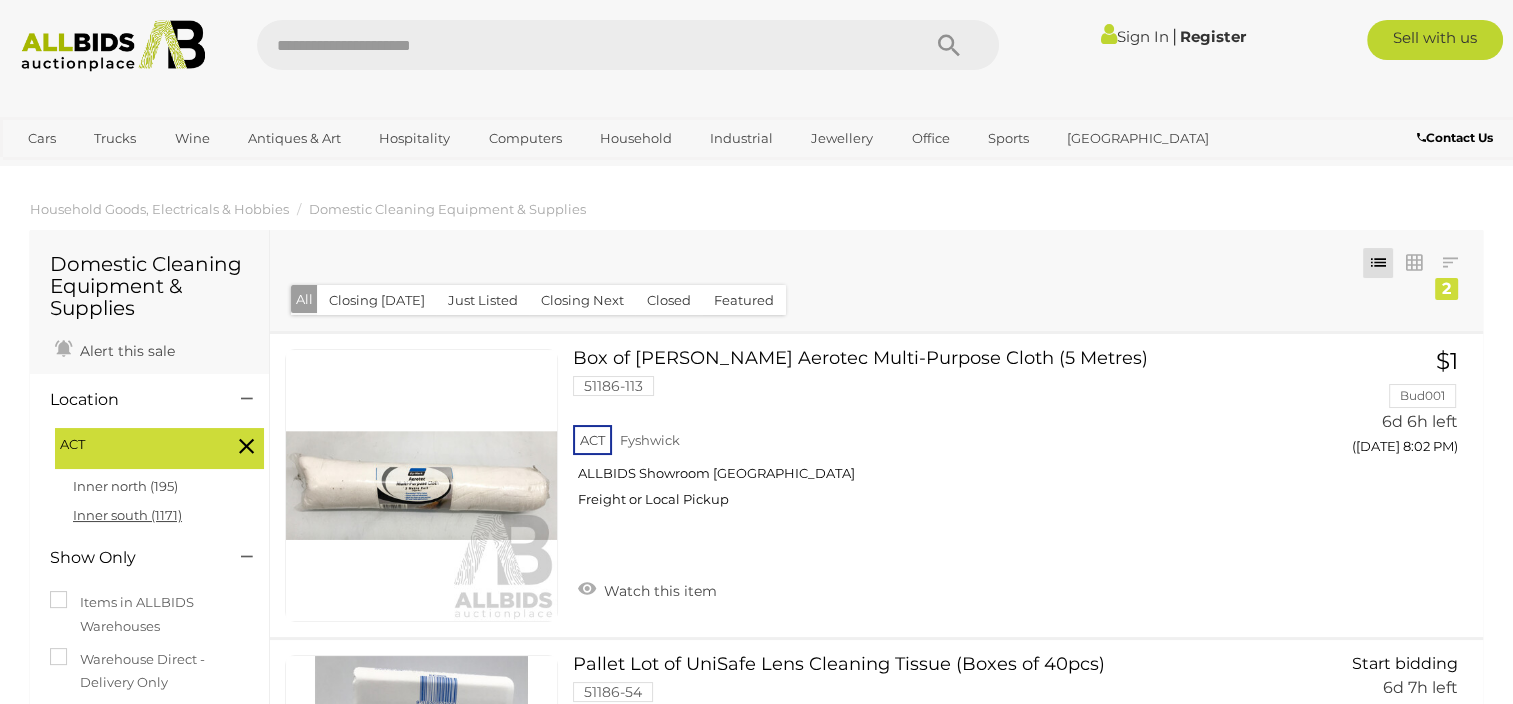 click on "Inner south (1171)" at bounding box center (127, 515) 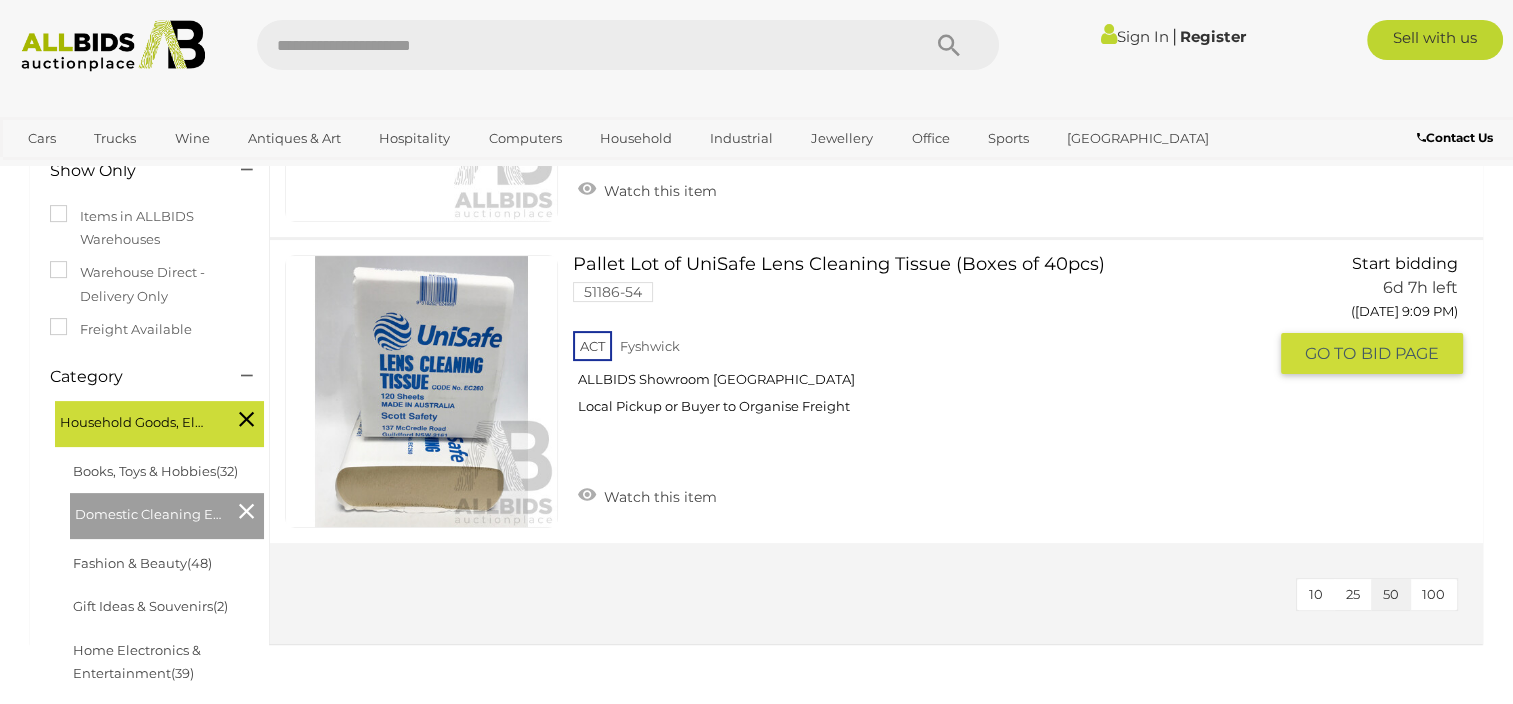 scroll, scrollTop: 400, scrollLeft: 0, axis: vertical 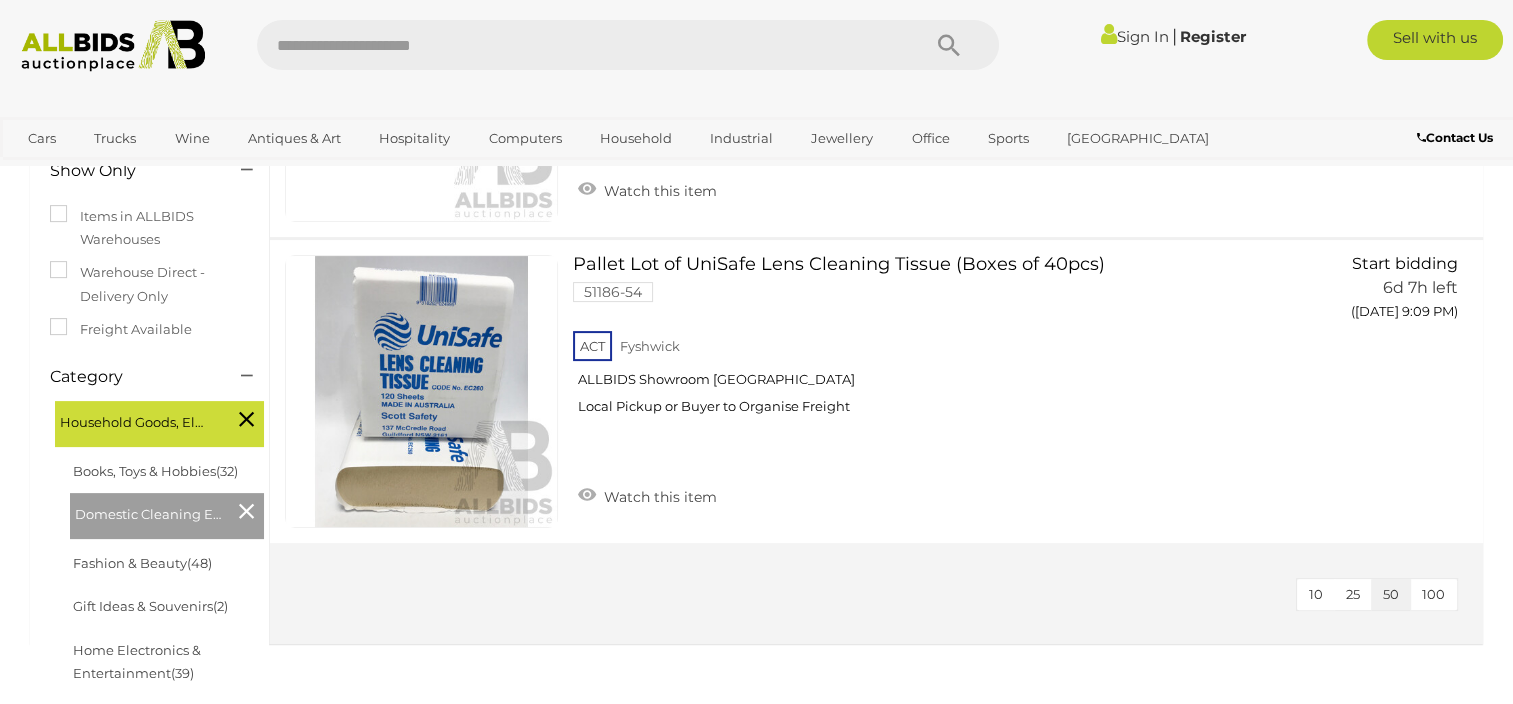 click at bounding box center [246, 419] 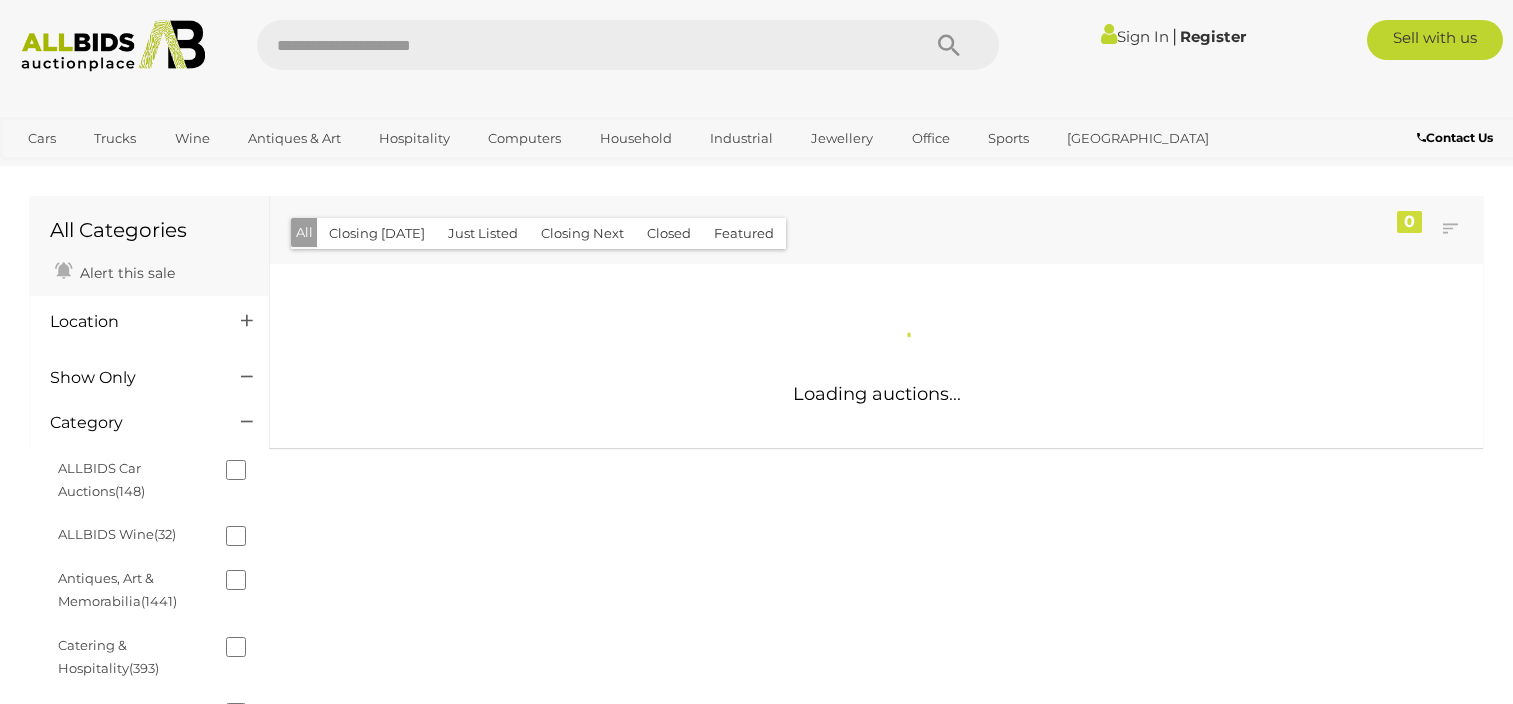 scroll, scrollTop: 0, scrollLeft: 0, axis: both 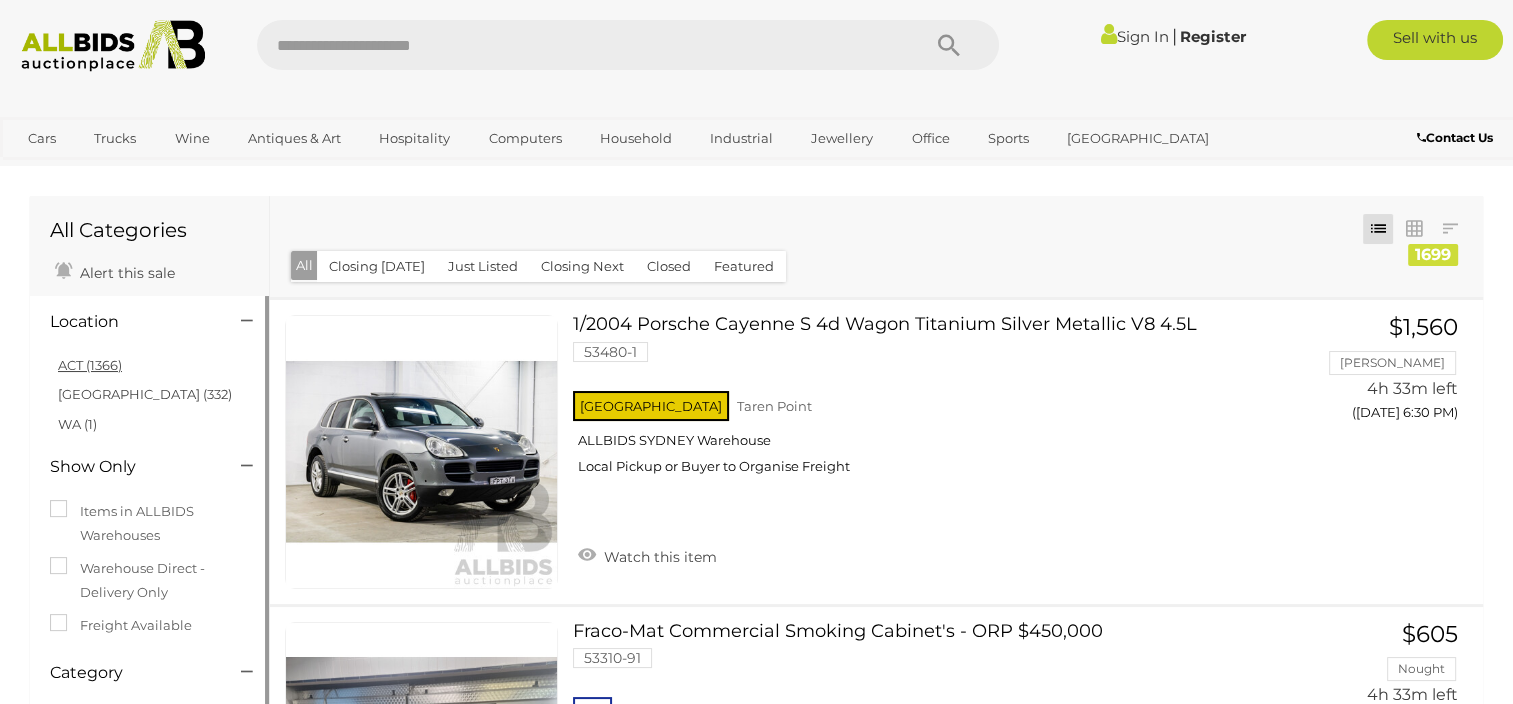 click on "ACT (1366)" at bounding box center (90, 365) 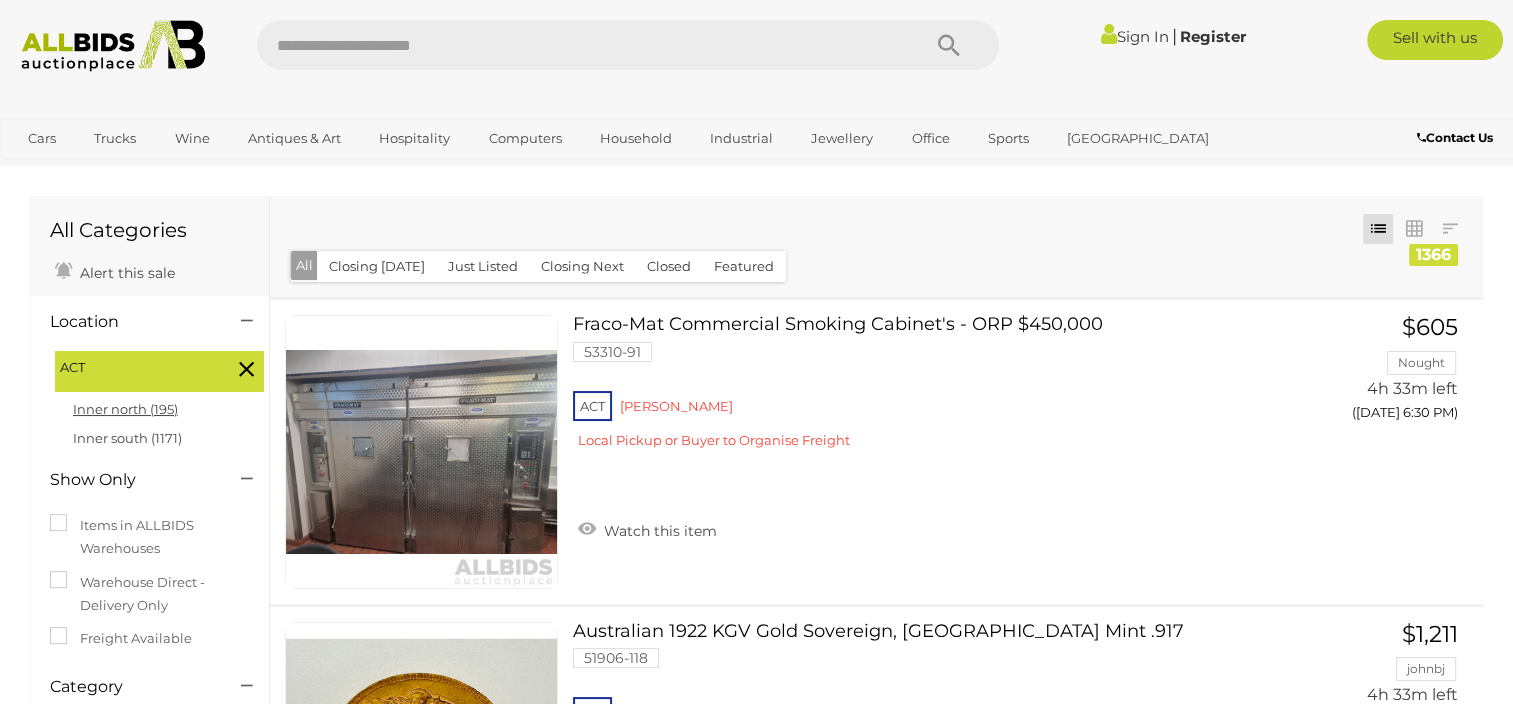 click on "Inner north (195)" at bounding box center [125, 409] 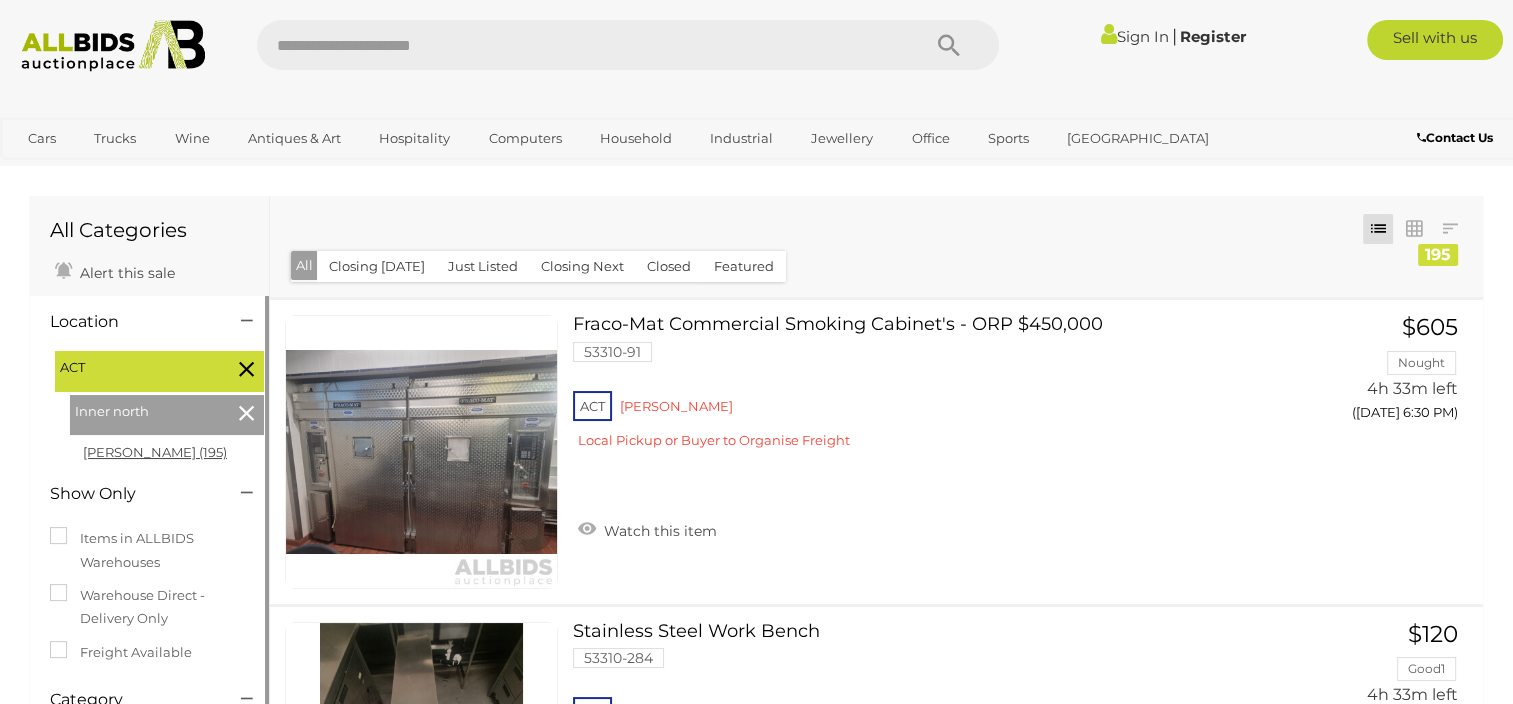 click on "Reid (195)" at bounding box center [155, 452] 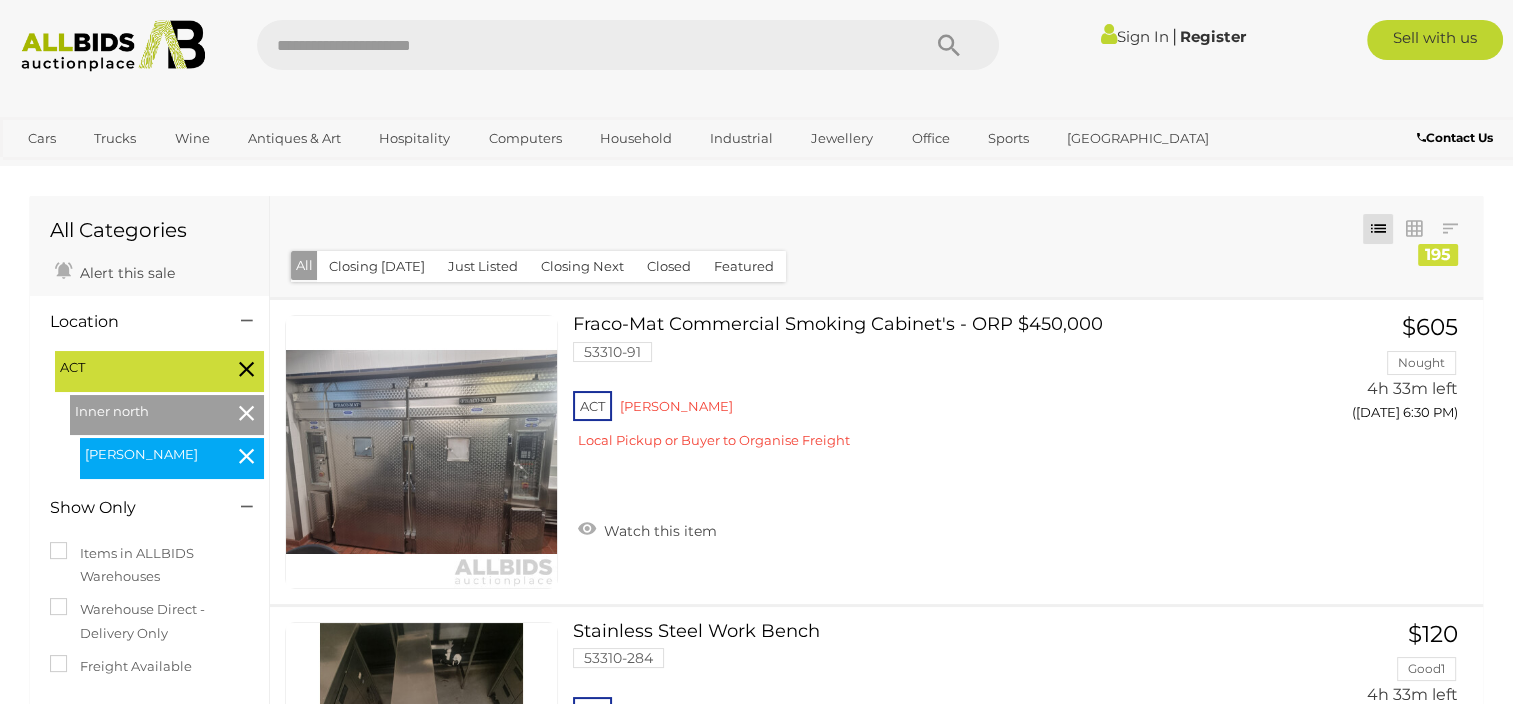 click at bounding box center (246, 456) 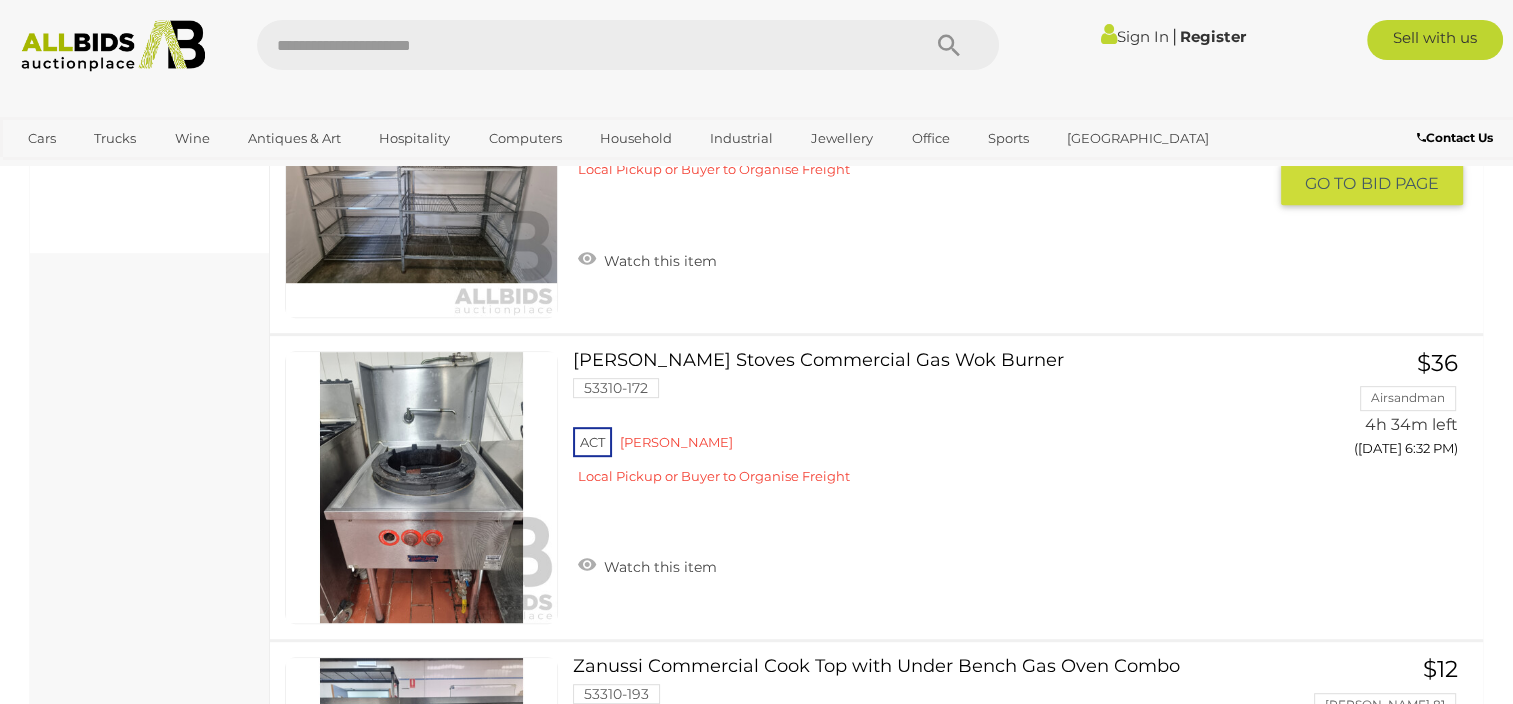scroll, scrollTop: 900, scrollLeft: 0, axis: vertical 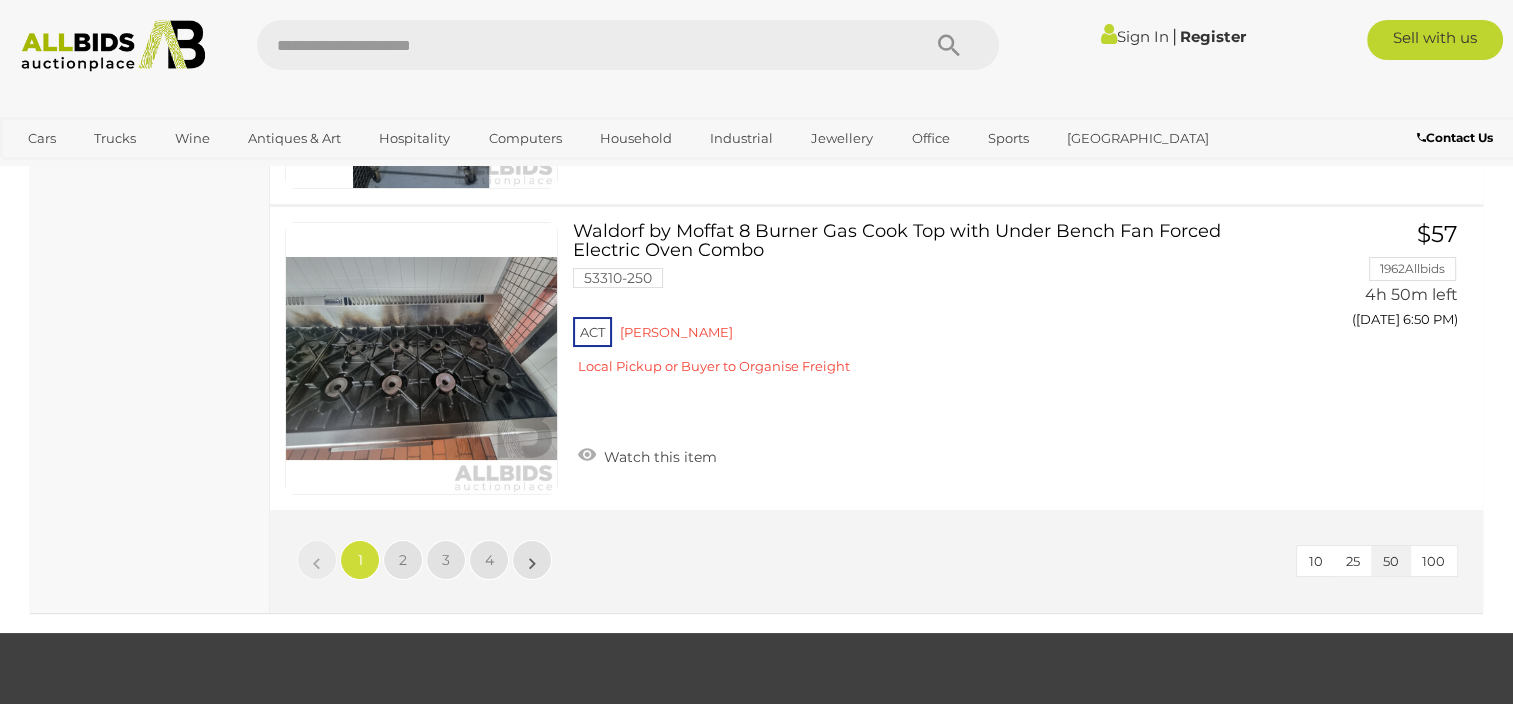 click on "All Categories
Alert this sale
Location
ACT" at bounding box center (150, -7146) 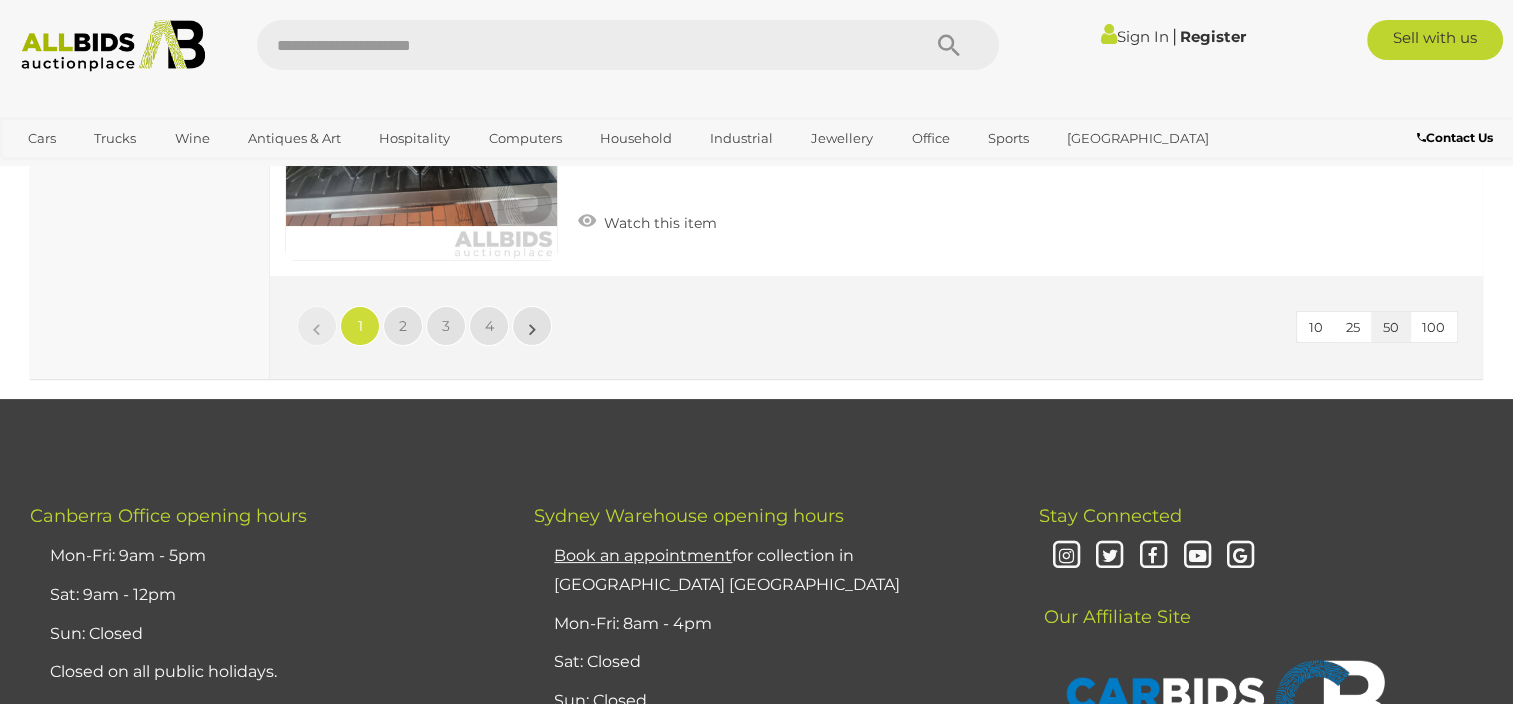 scroll, scrollTop: 15300, scrollLeft: 0, axis: vertical 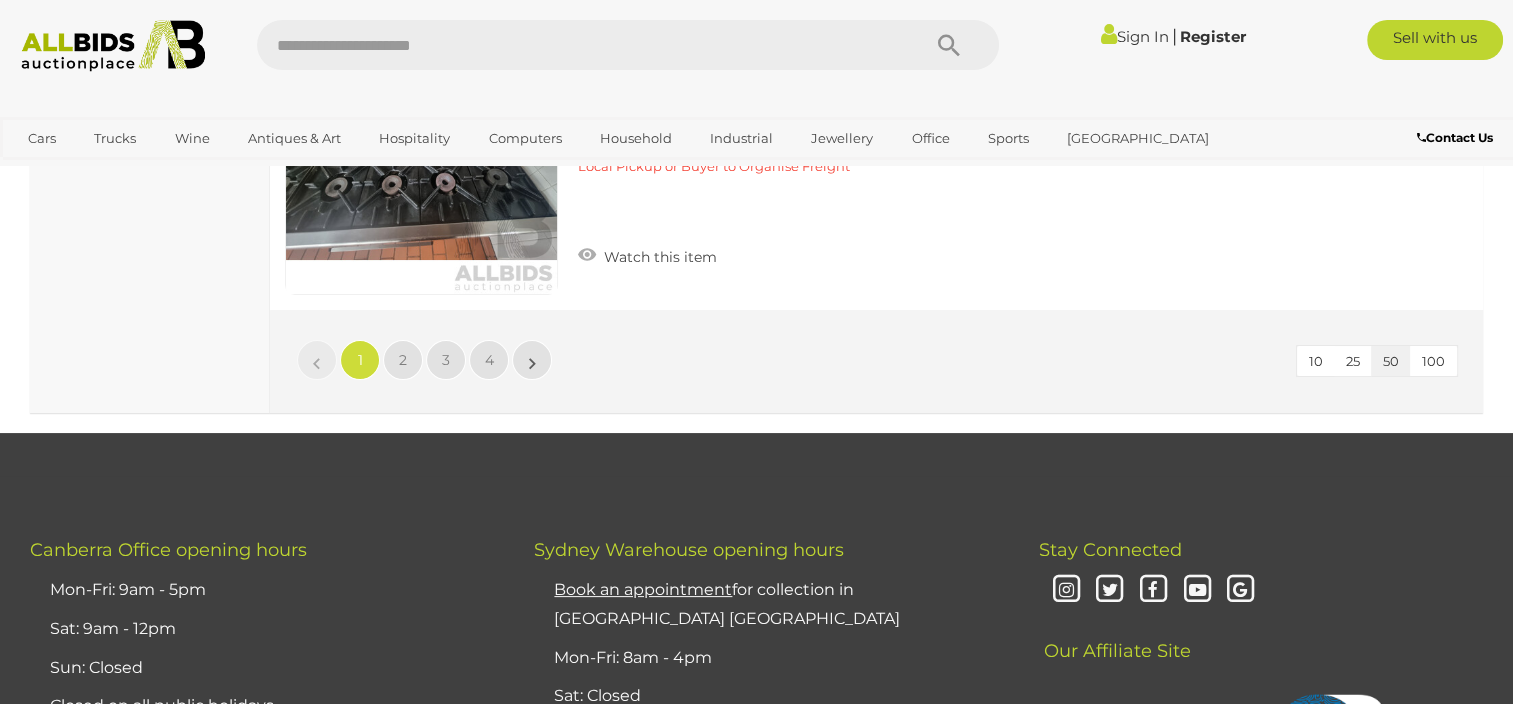 click on "100" at bounding box center (1433, 361) 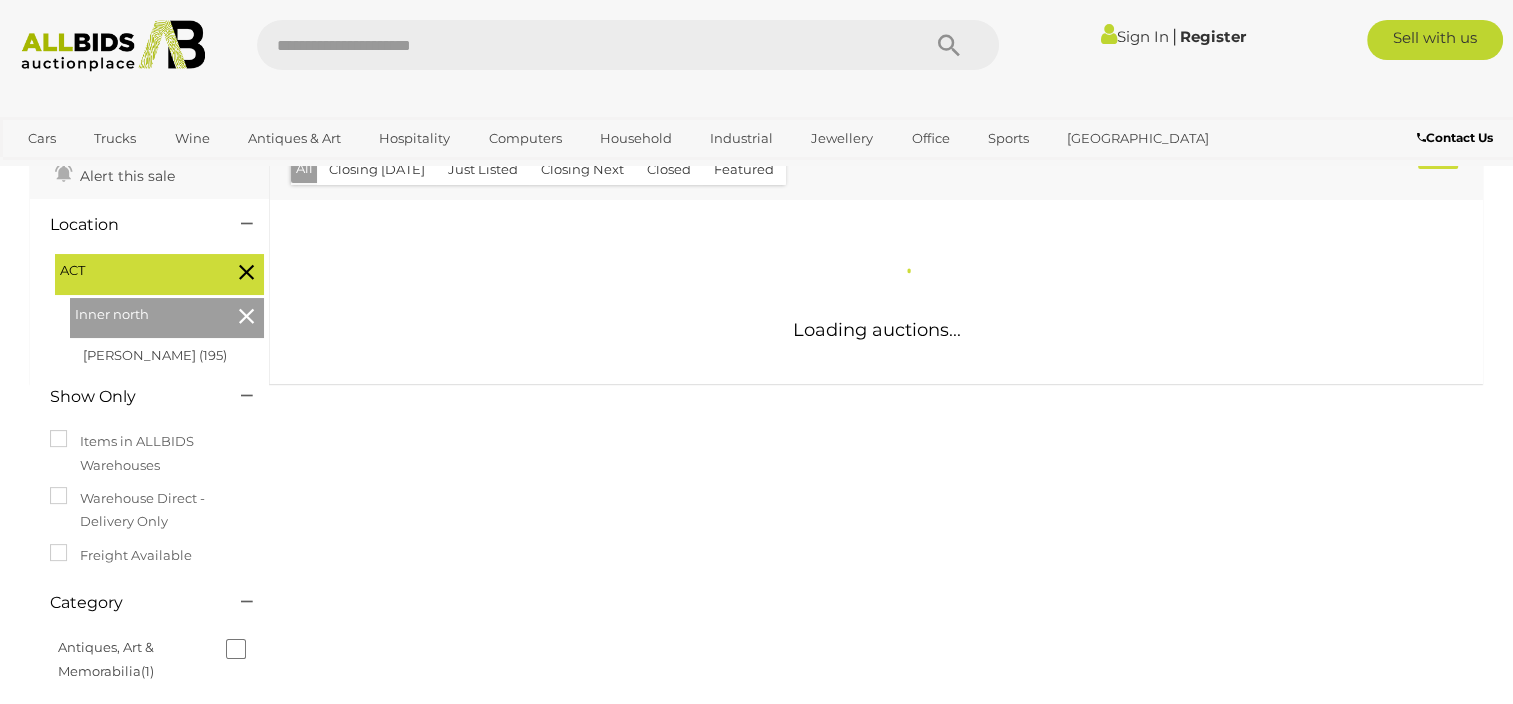 scroll, scrollTop: 1112, scrollLeft: 0, axis: vertical 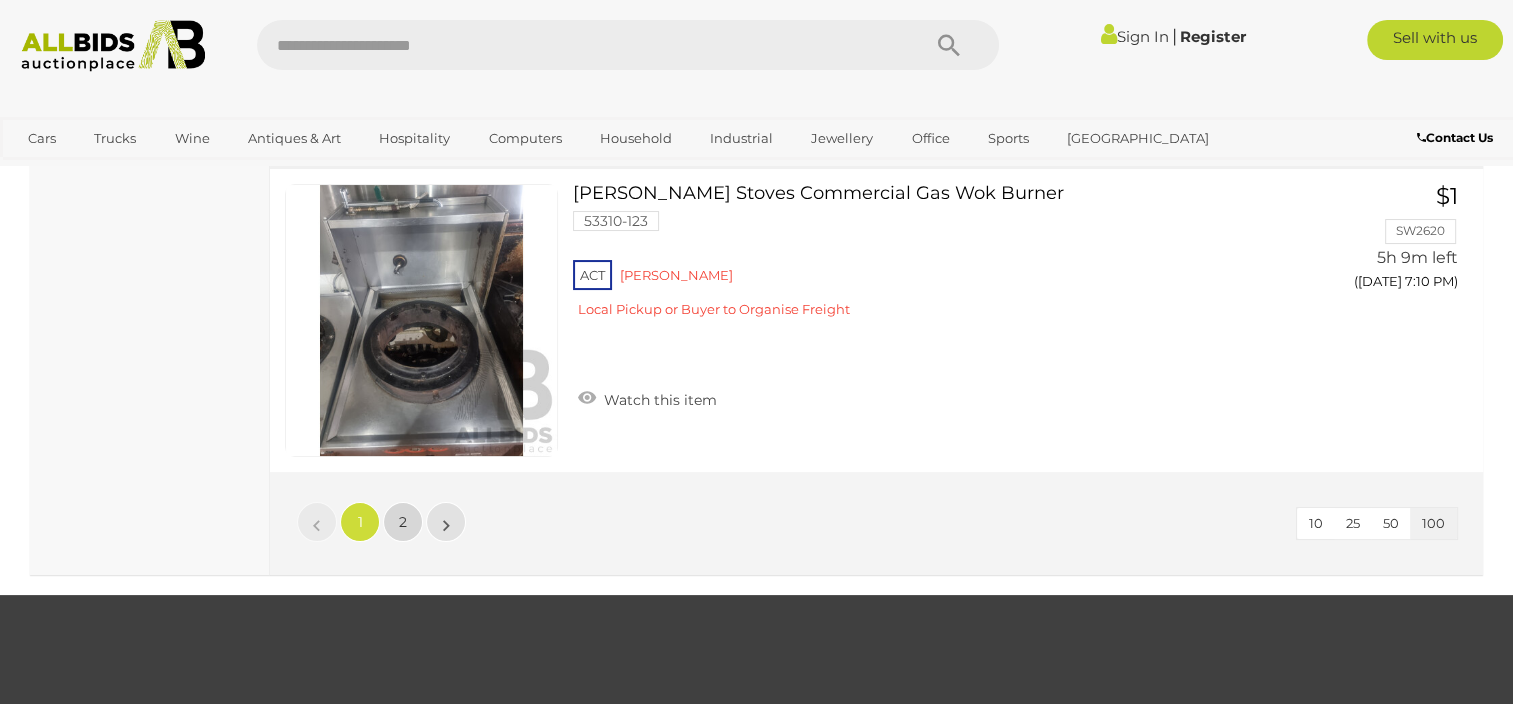 click on "2" at bounding box center (403, 522) 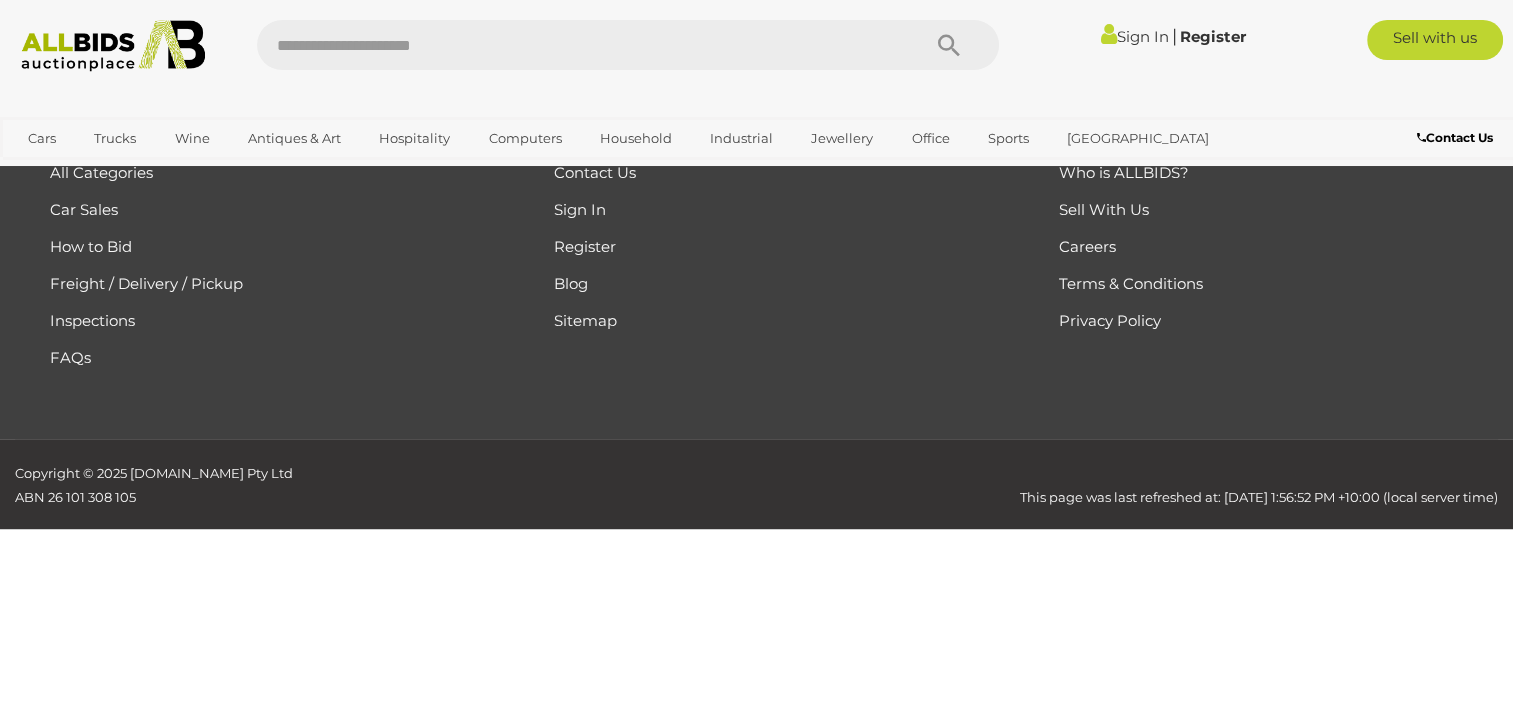 scroll, scrollTop: 97, scrollLeft: 0, axis: vertical 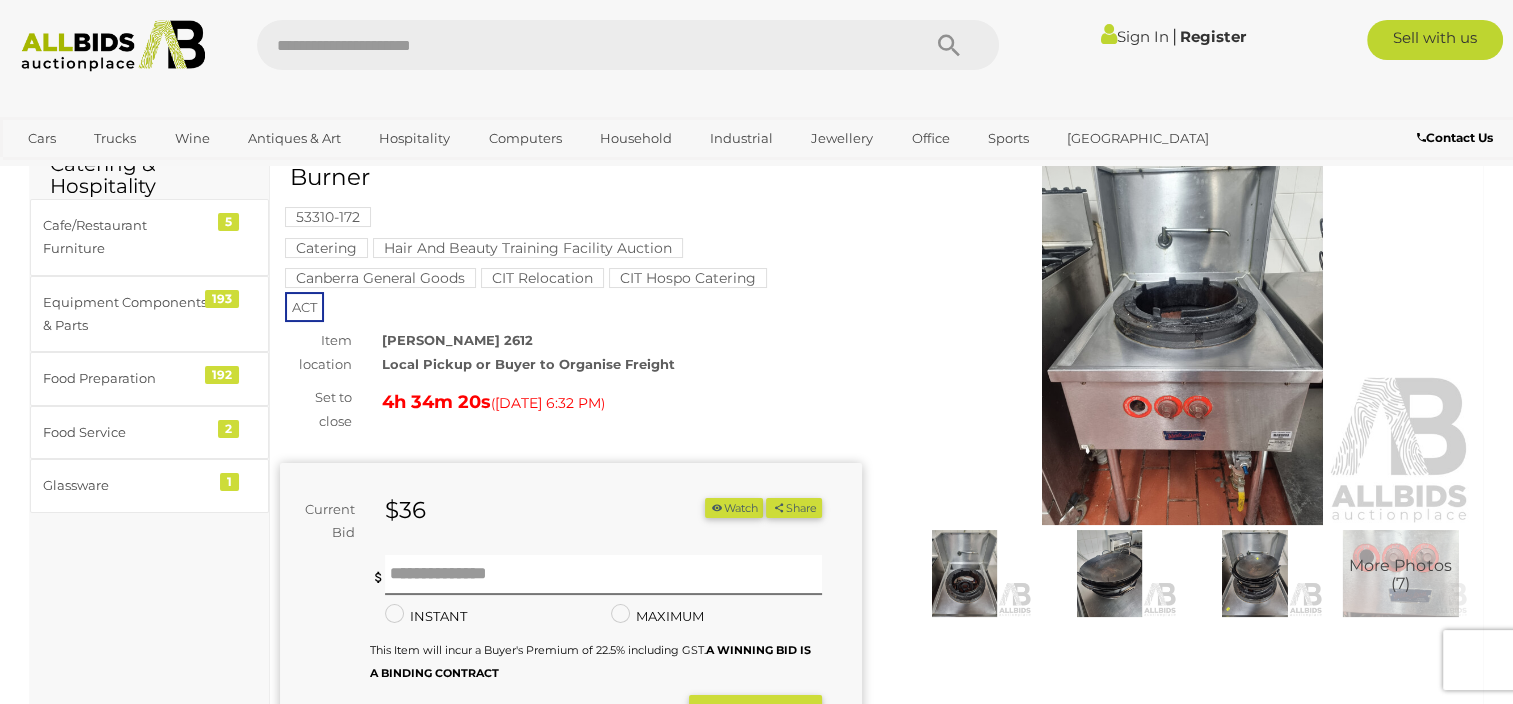 click at bounding box center (1109, 573) 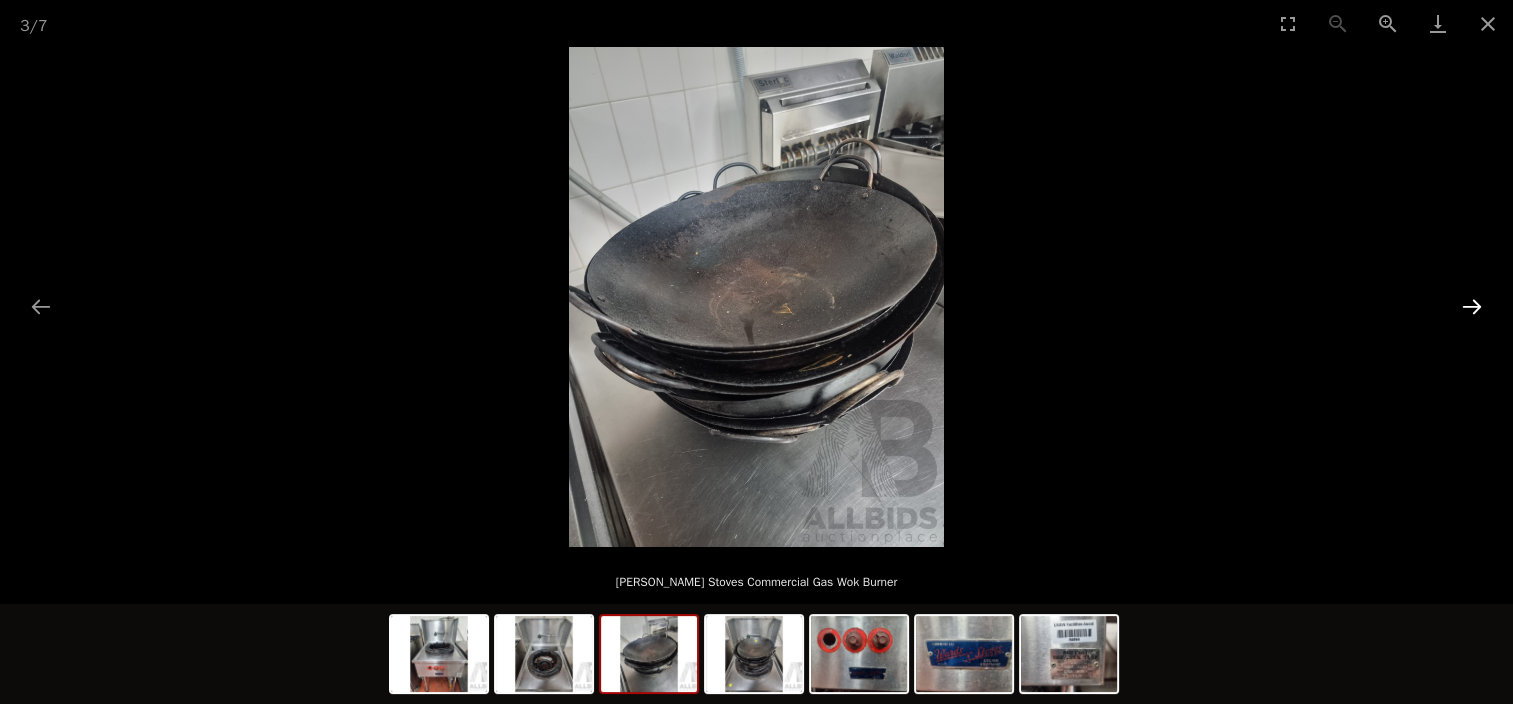 click at bounding box center [1472, 306] 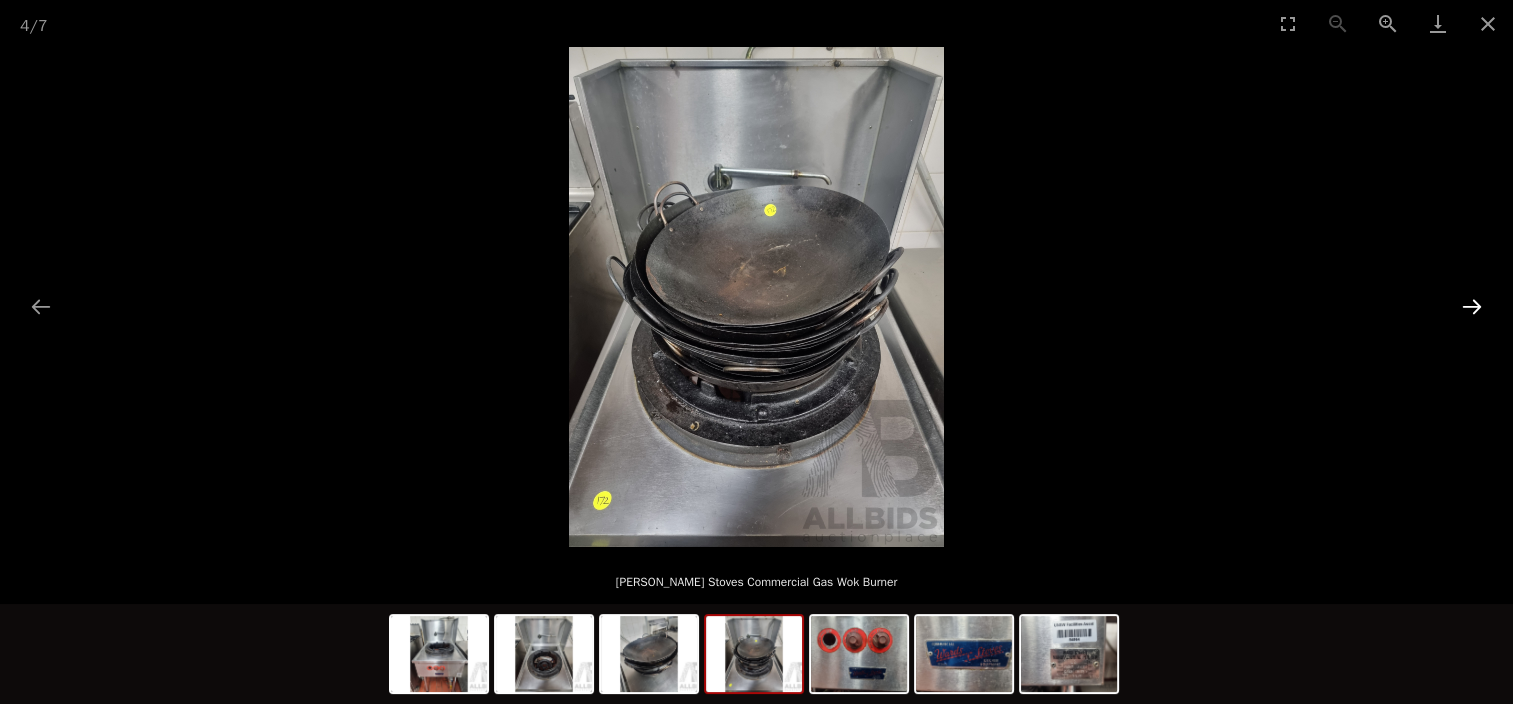 click at bounding box center [1472, 306] 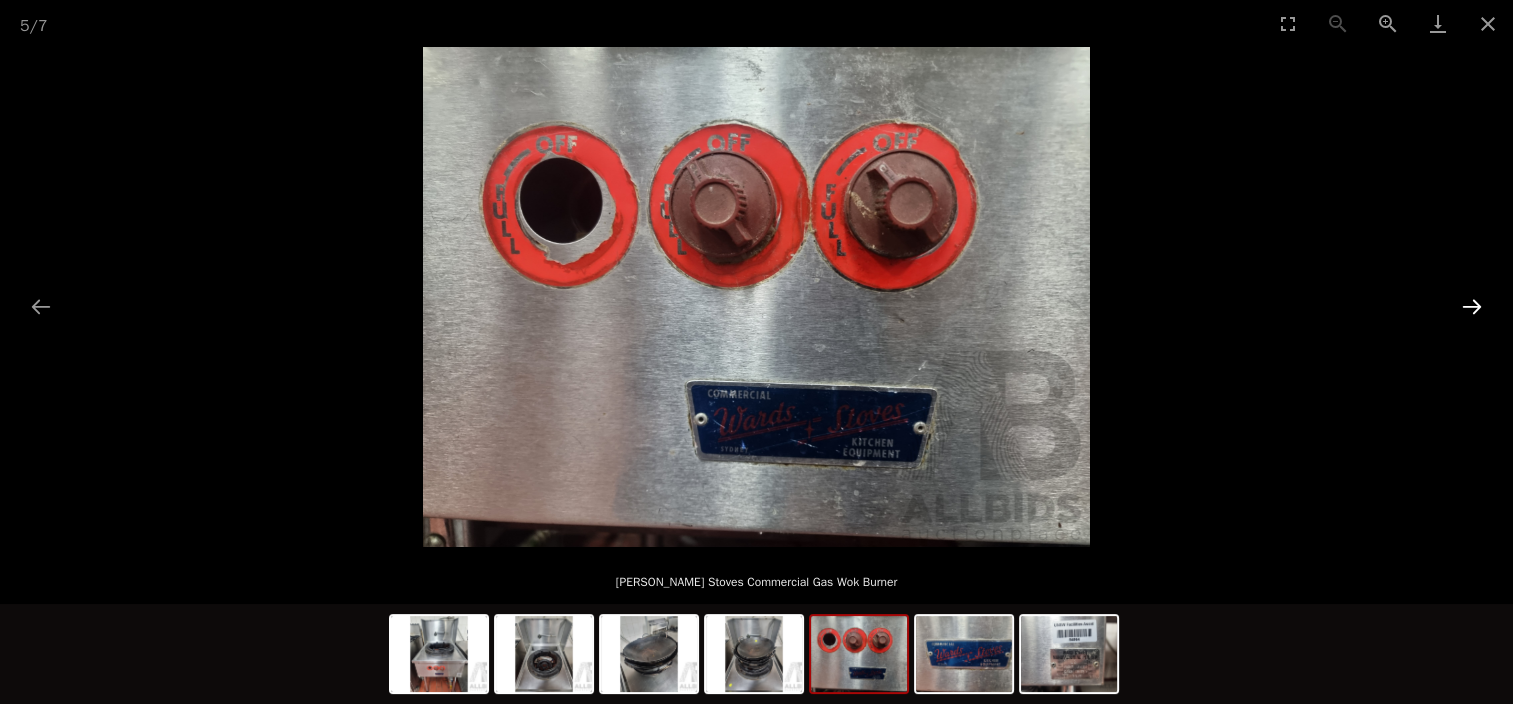 click at bounding box center (1472, 306) 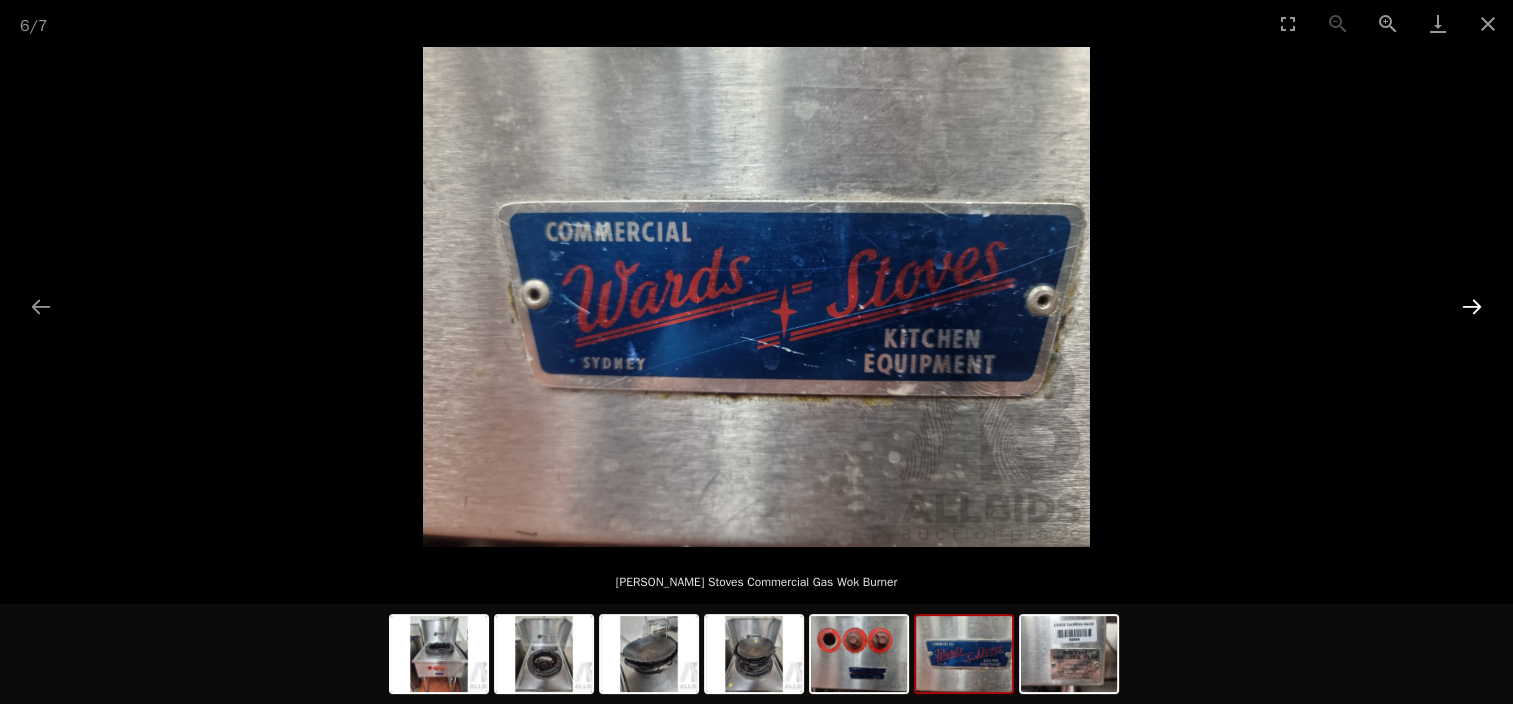 click at bounding box center [1472, 306] 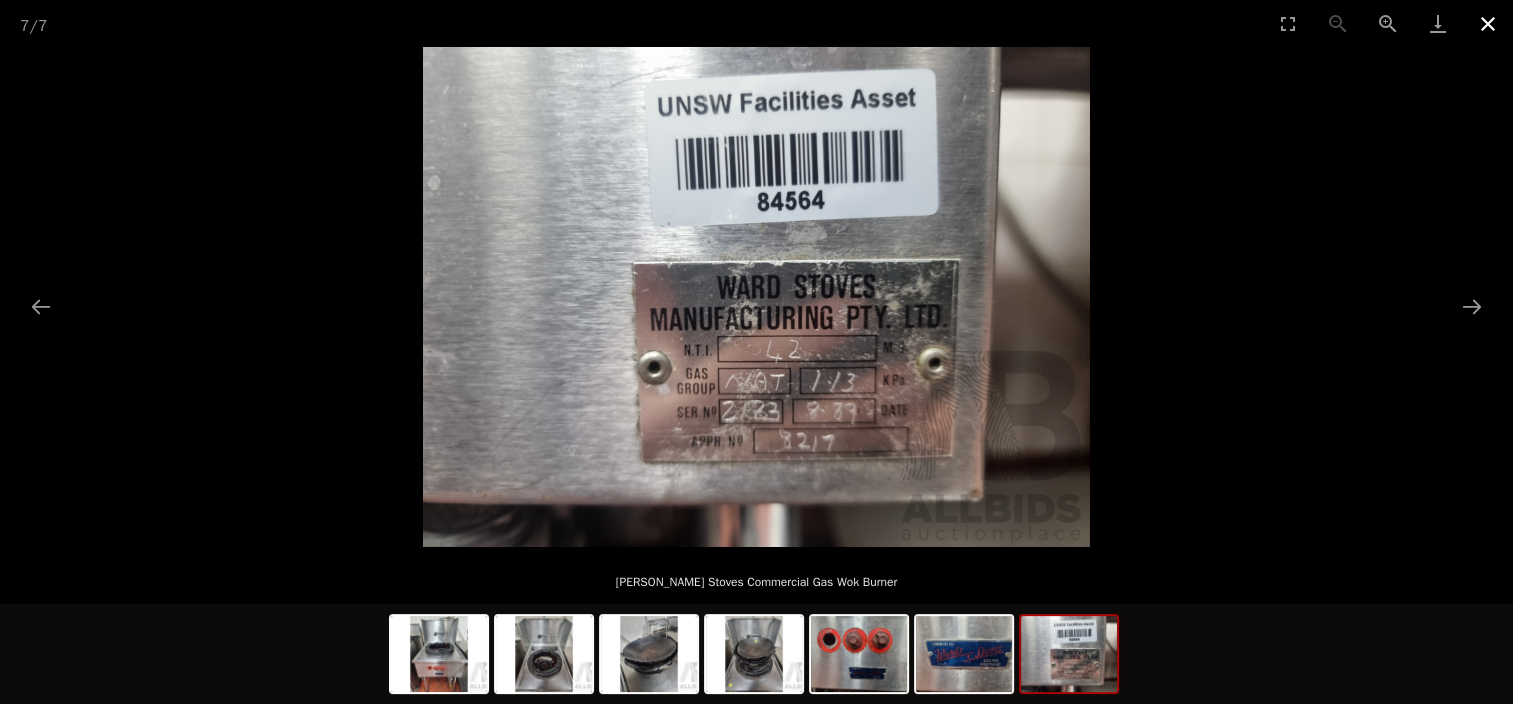 click at bounding box center (1488, 23) 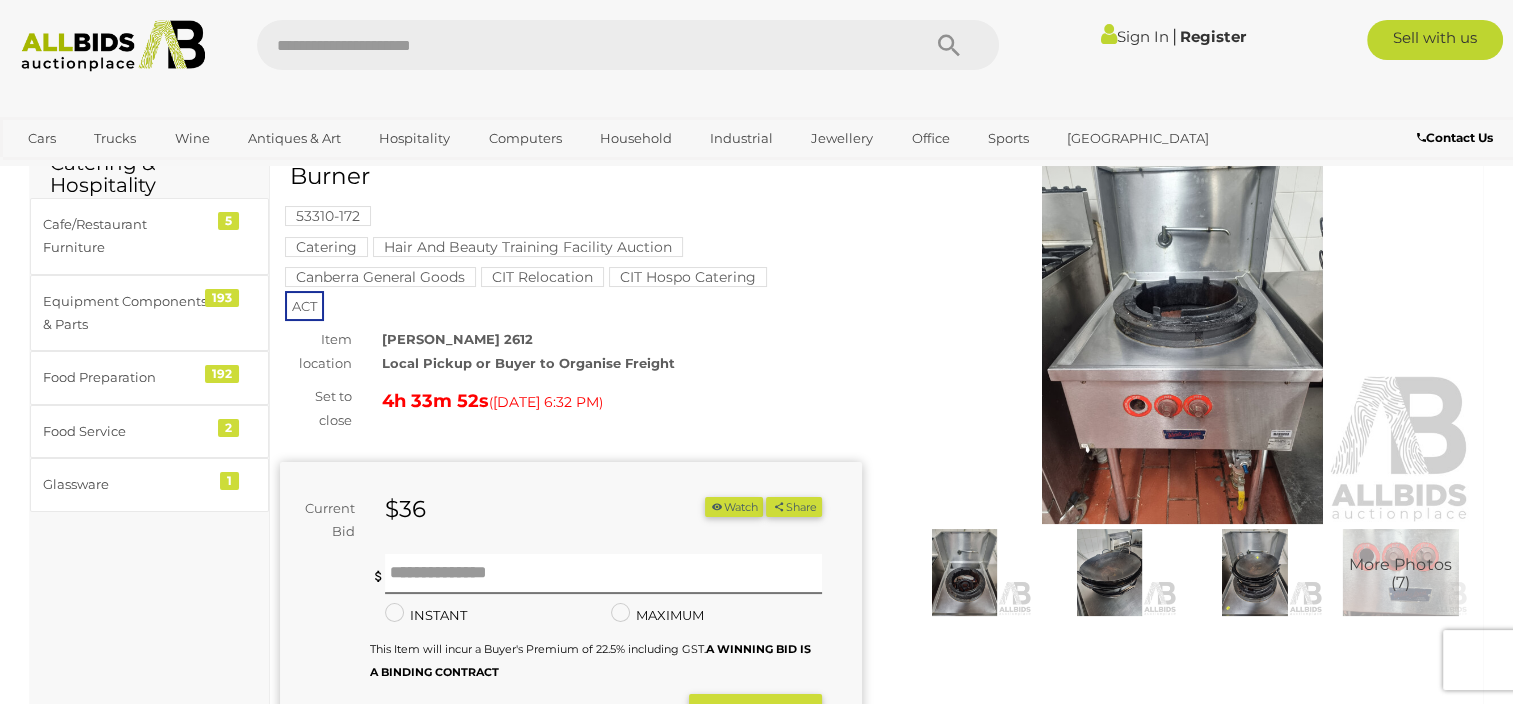 scroll, scrollTop: 100, scrollLeft: 0, axis: vertical 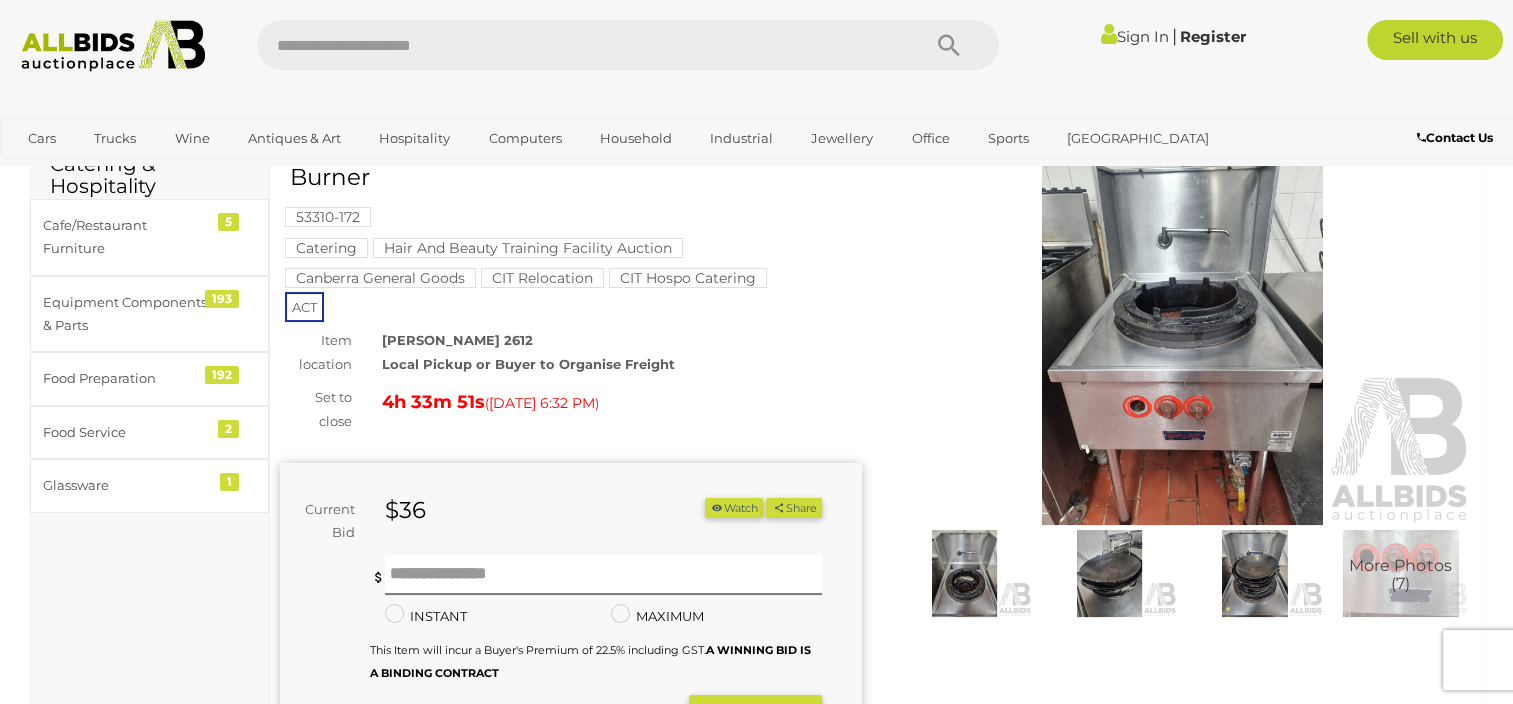 click at bounding box center (964, 573) 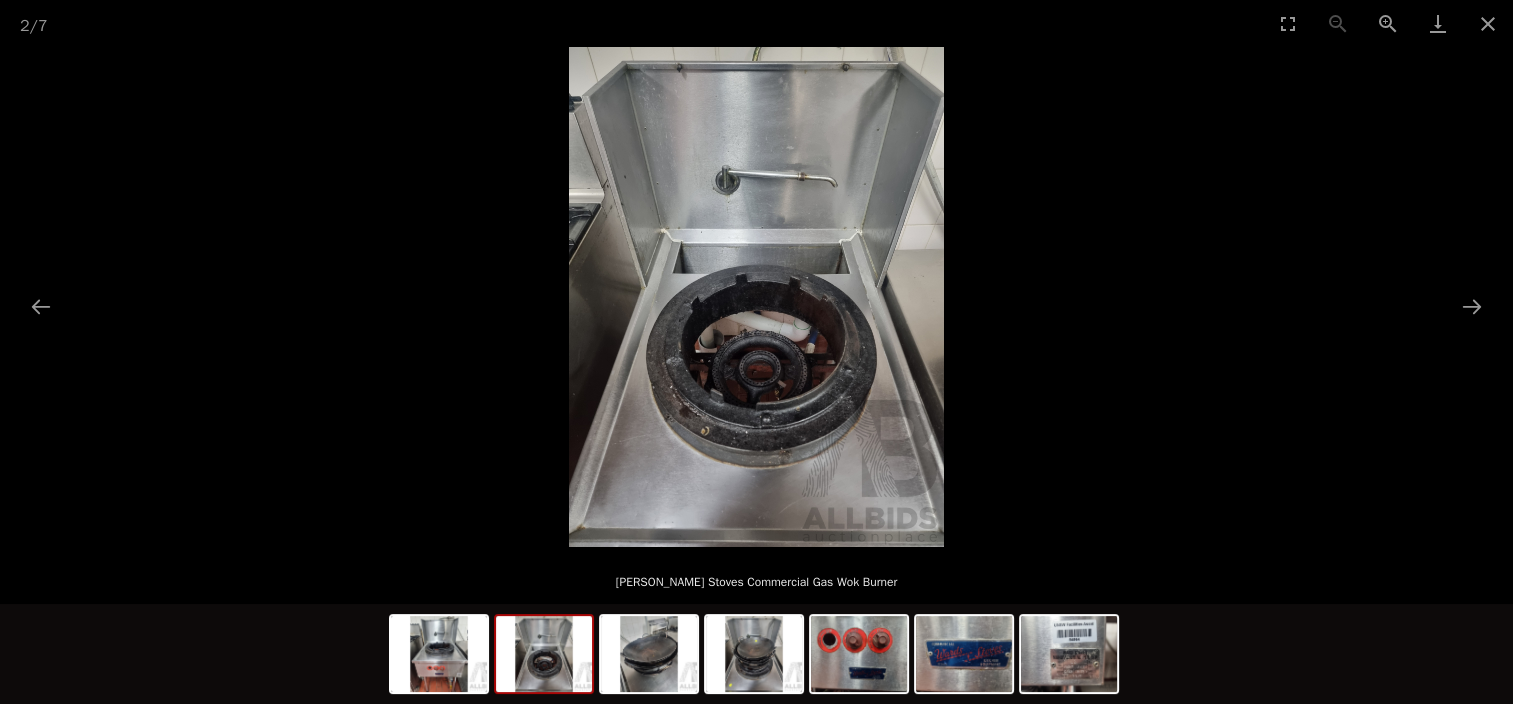click at bounding box center [544, 654] 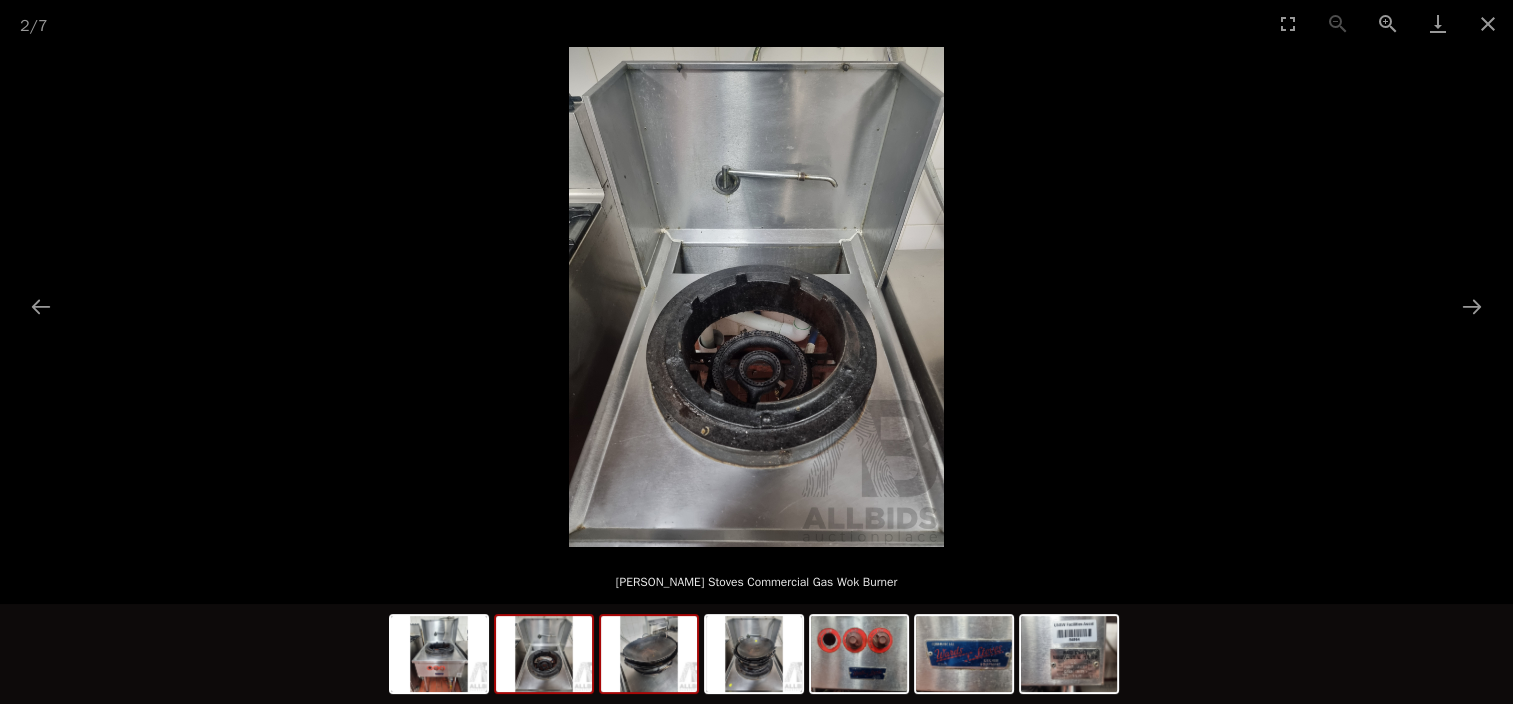 click at bounding box center [649, 654] 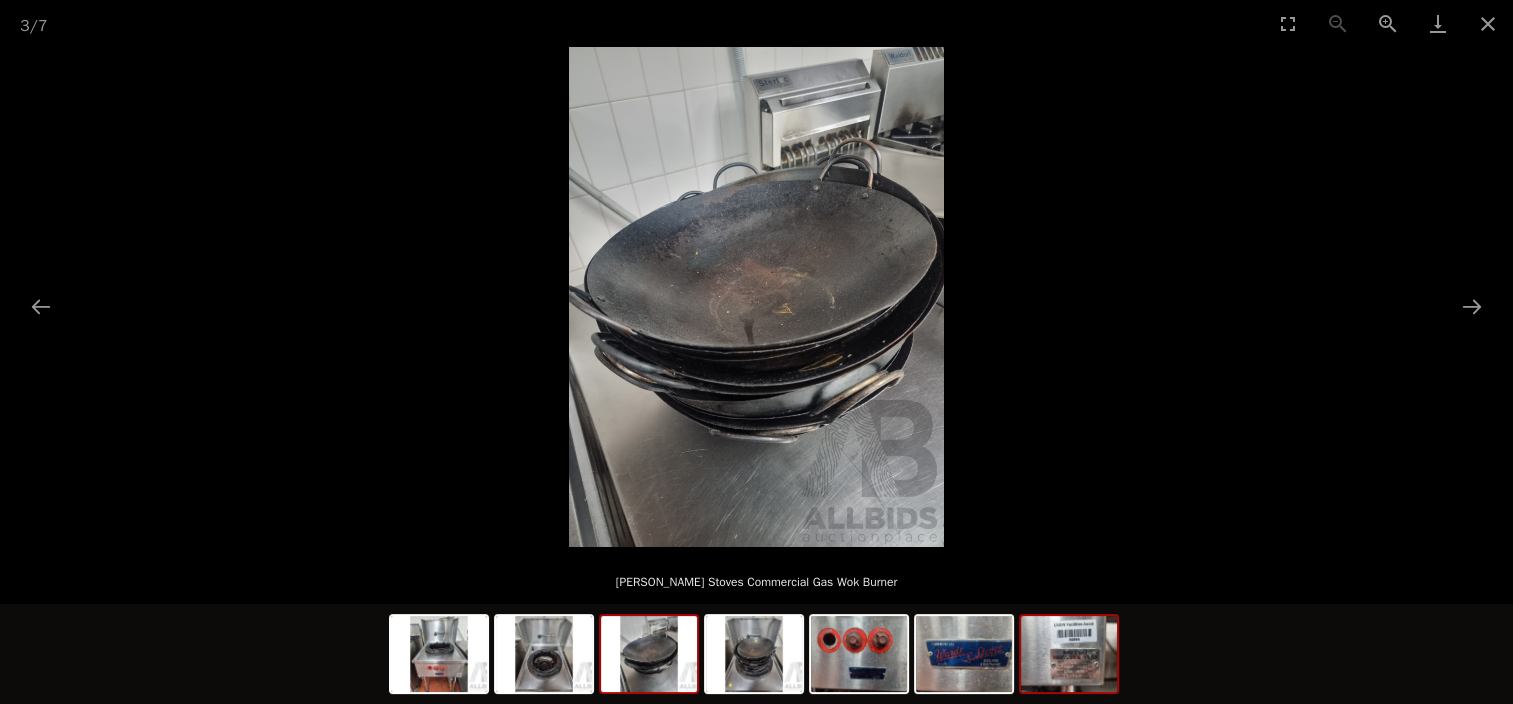 click at bounding box center [1069, 654] 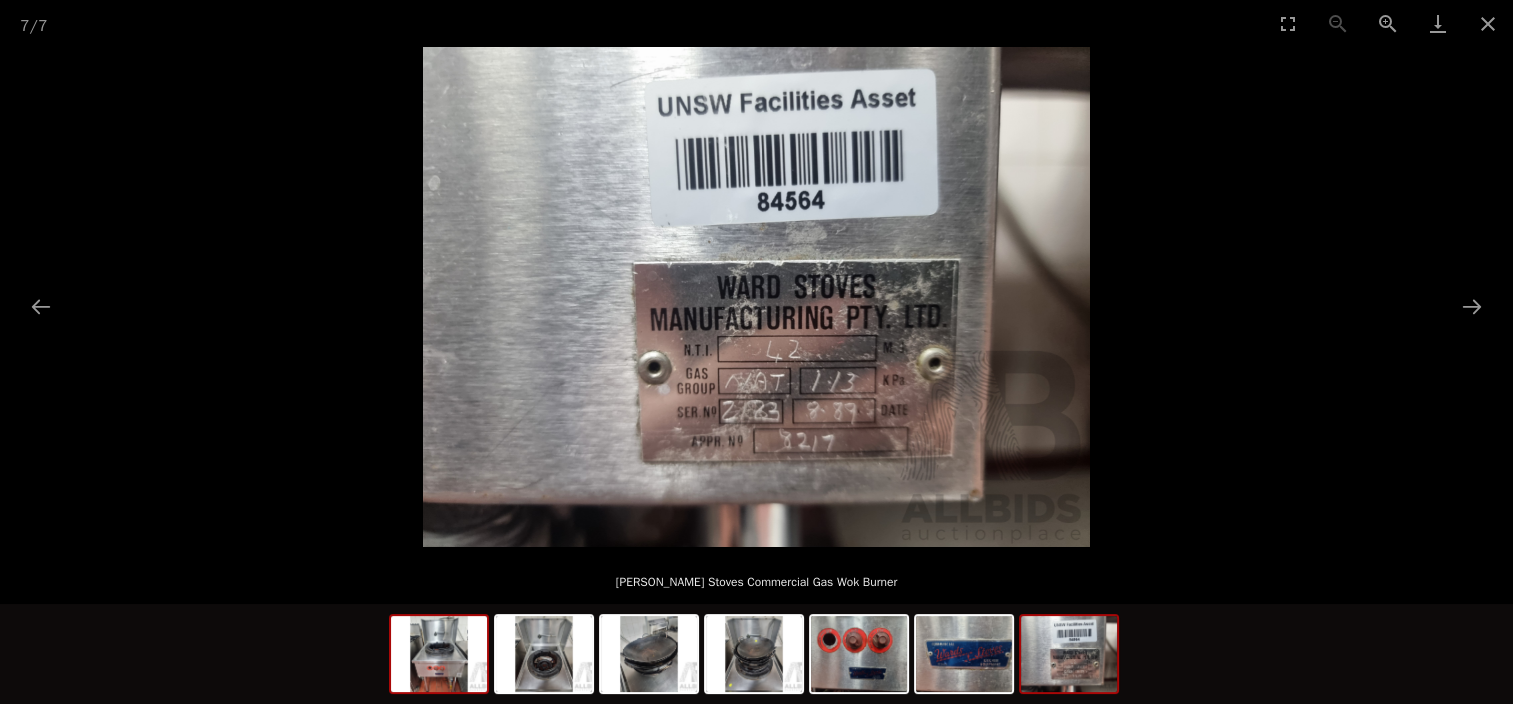 click at bounding box center [439, 654] 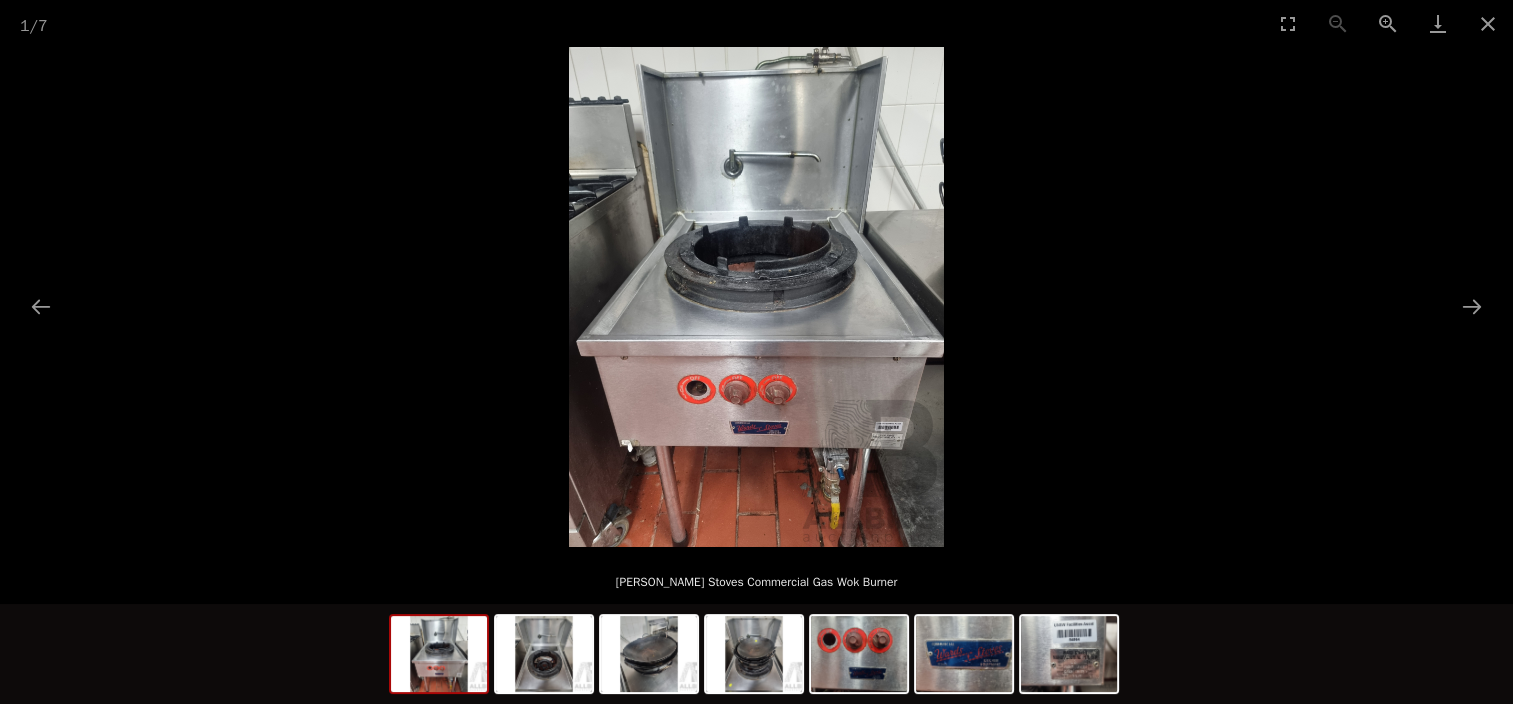 scroll, scrollTop: 0, scrollLeft: 0, axis: both 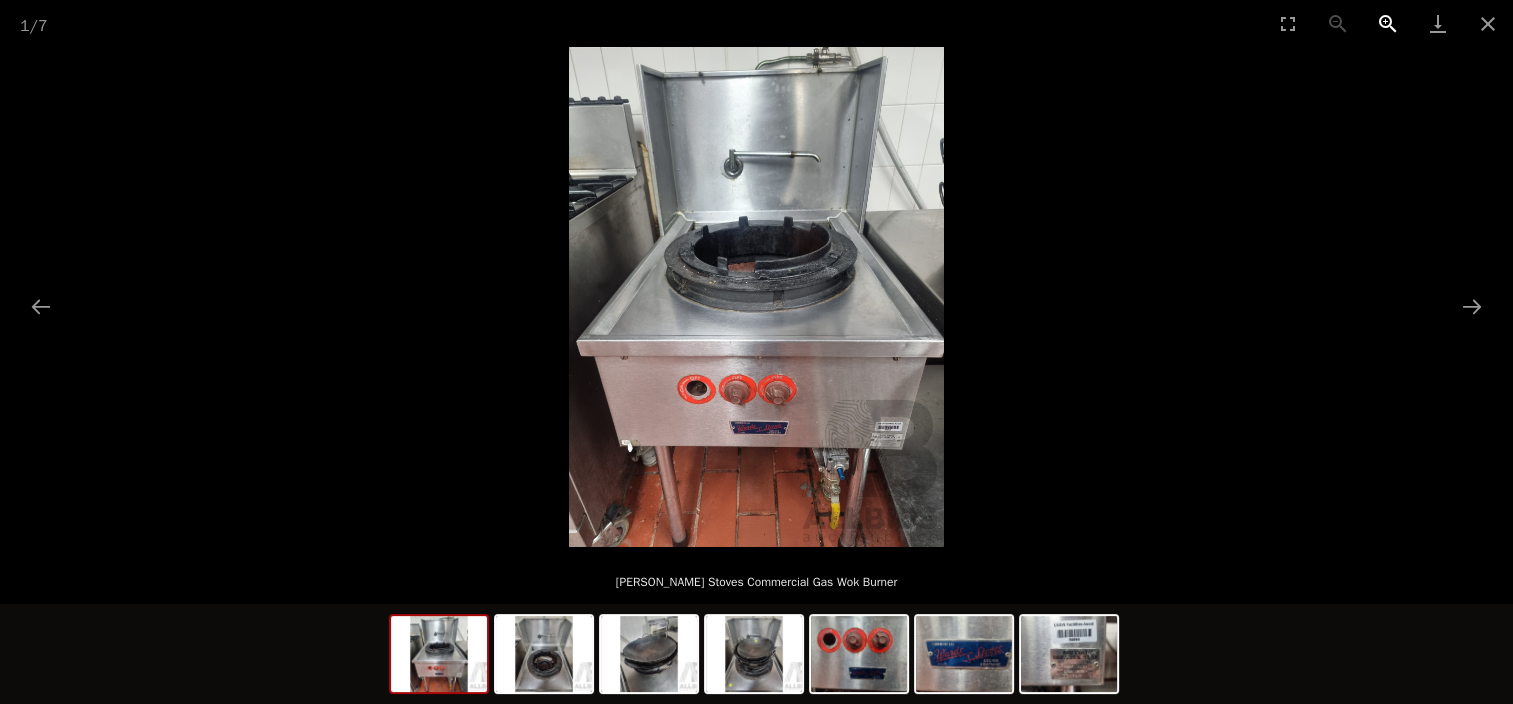 click at bounding box center (1388, 23) 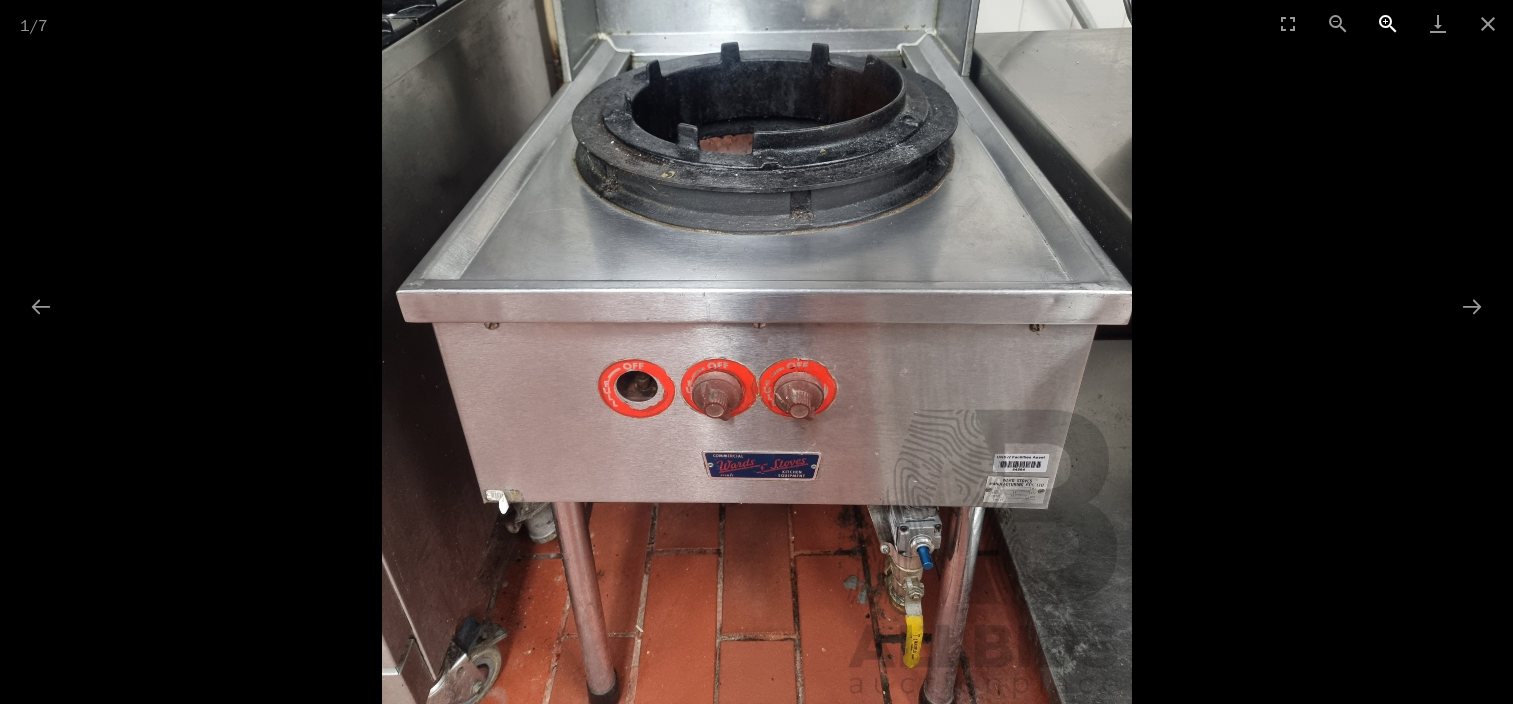 click at bounding box center (1388, 23) 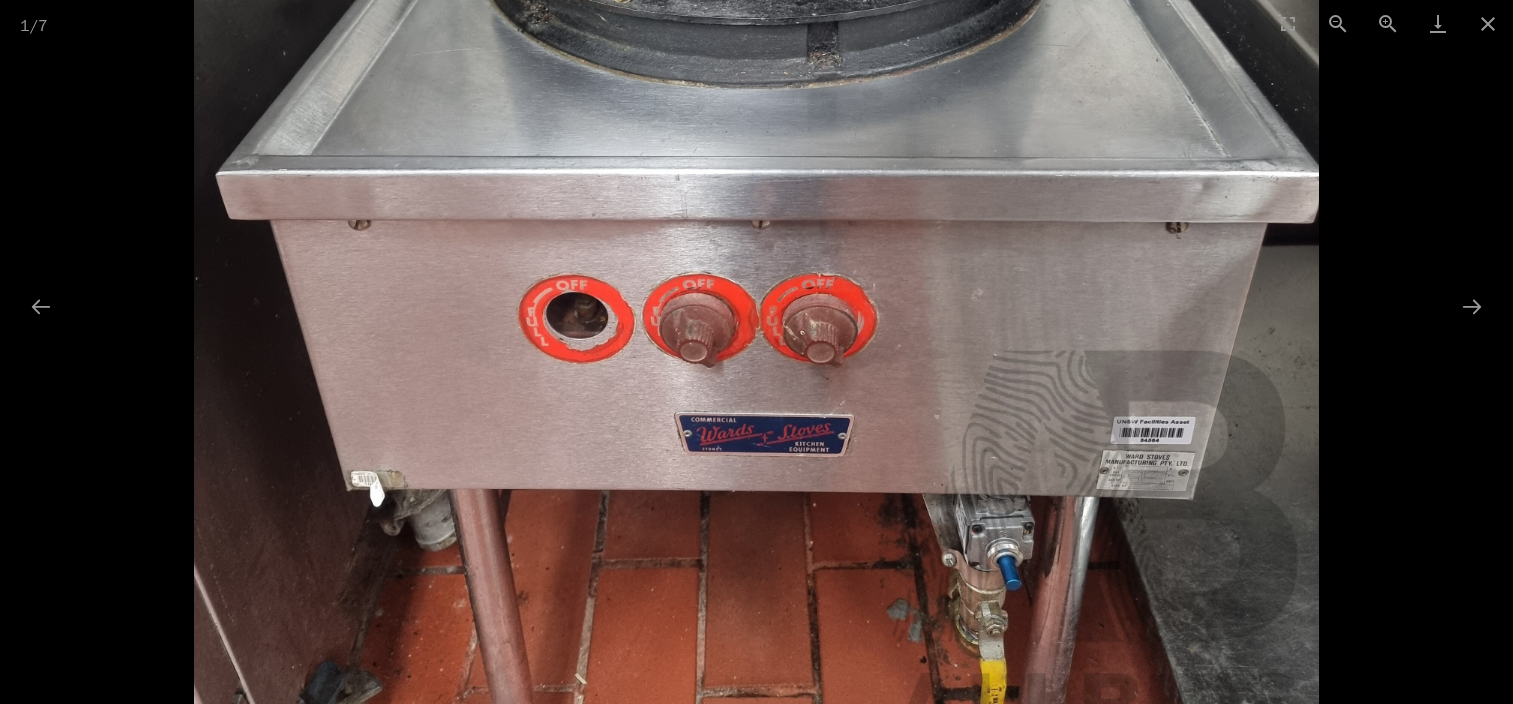 scroll, scrollTop: 0, scrollLeft: 0, axis: both 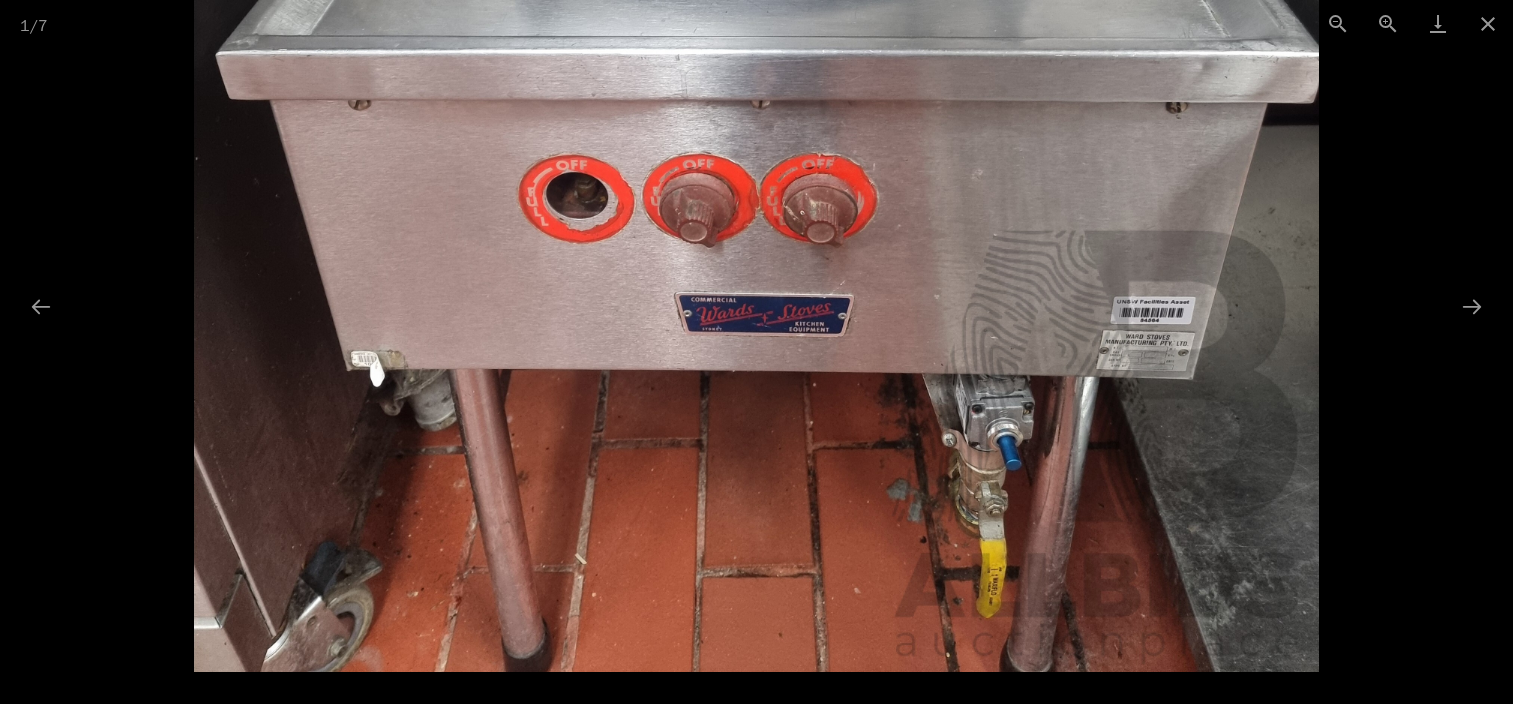 drag, startPoint x: 1056, startPoint y: 560, endPoint x: 933, endPoint y: 292, distance: 294.87793 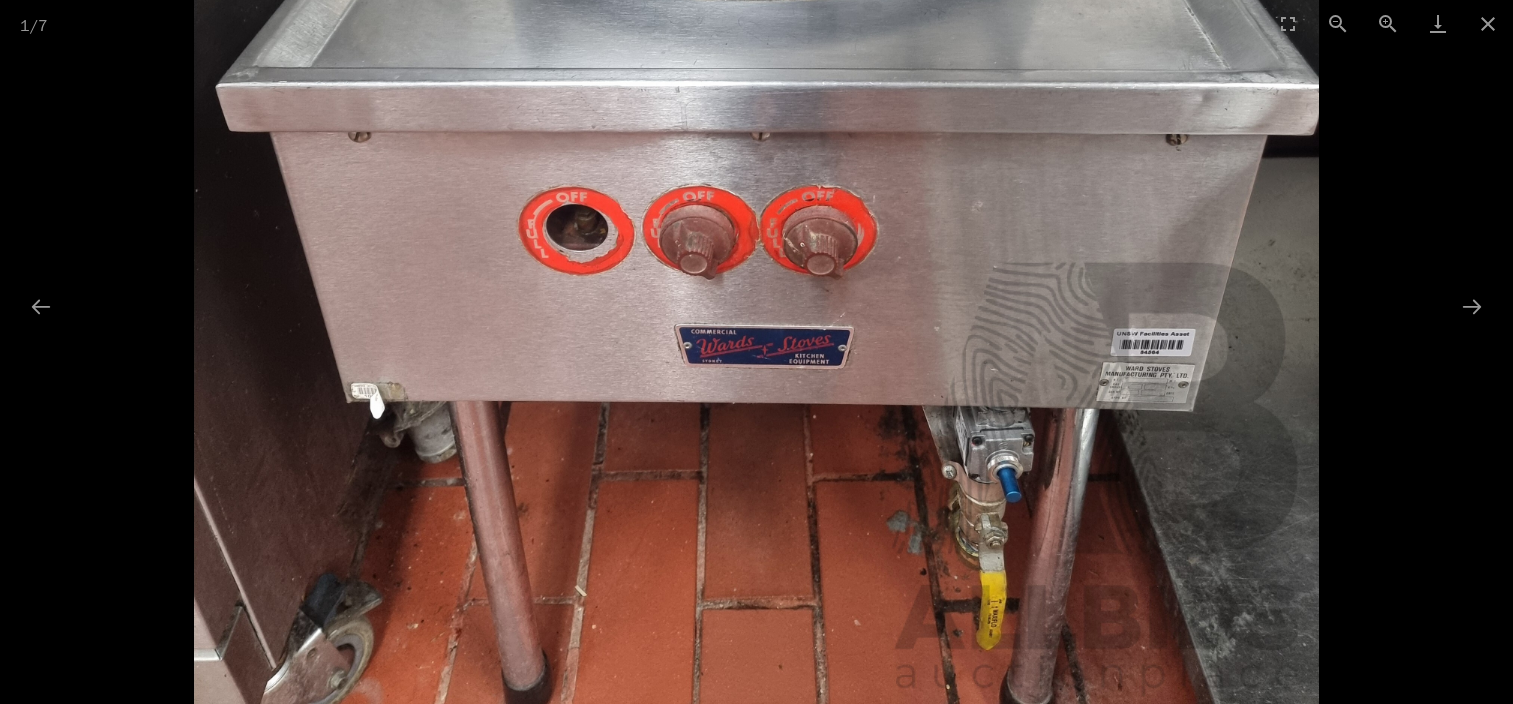 scroll, scrollTop: 0, scrollLeft: 0, axis: both 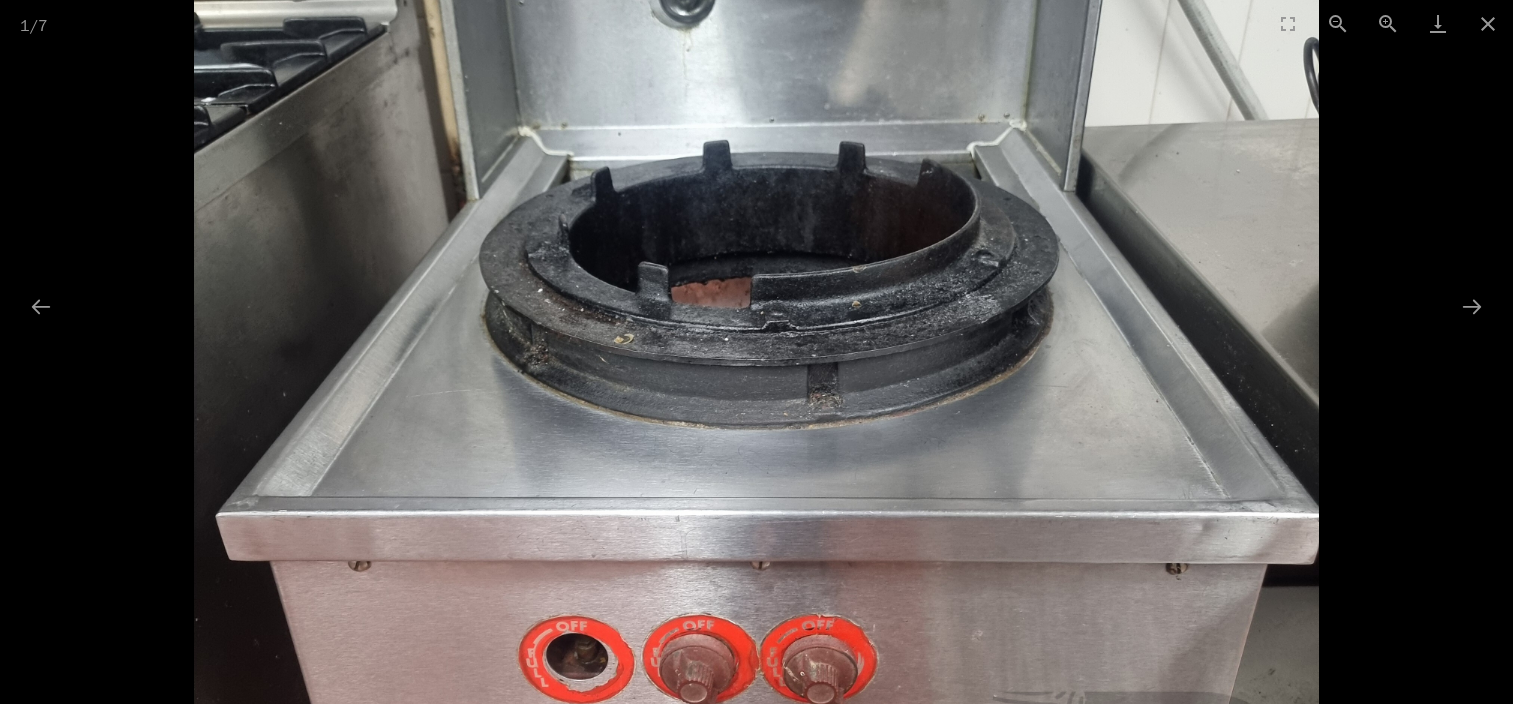 drag, startPoint x: 1215, startPoint y: 326, endPoint x: 1208, endPoint y: 755, distance: 429.0571 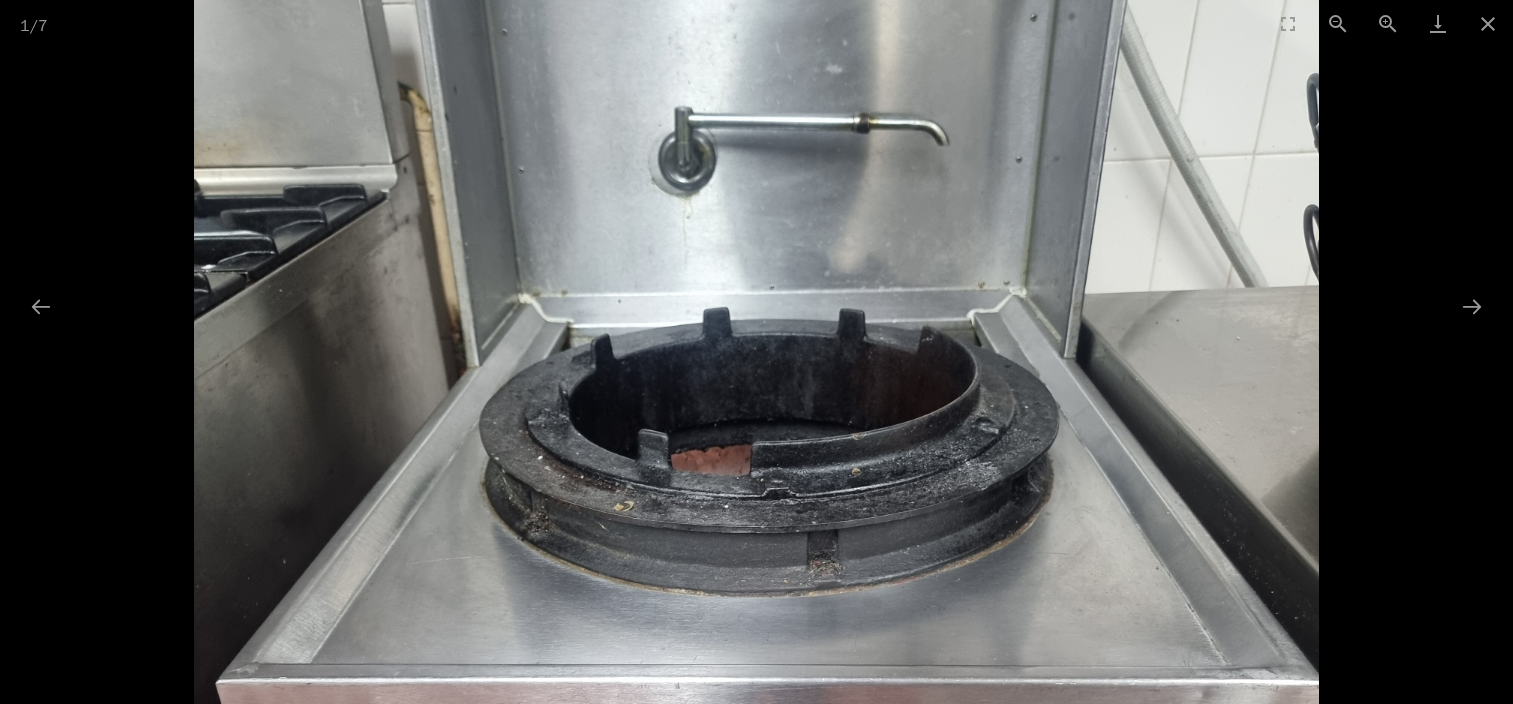 scroll, scrollTop: 0, scrollLeft: 0, axis: both 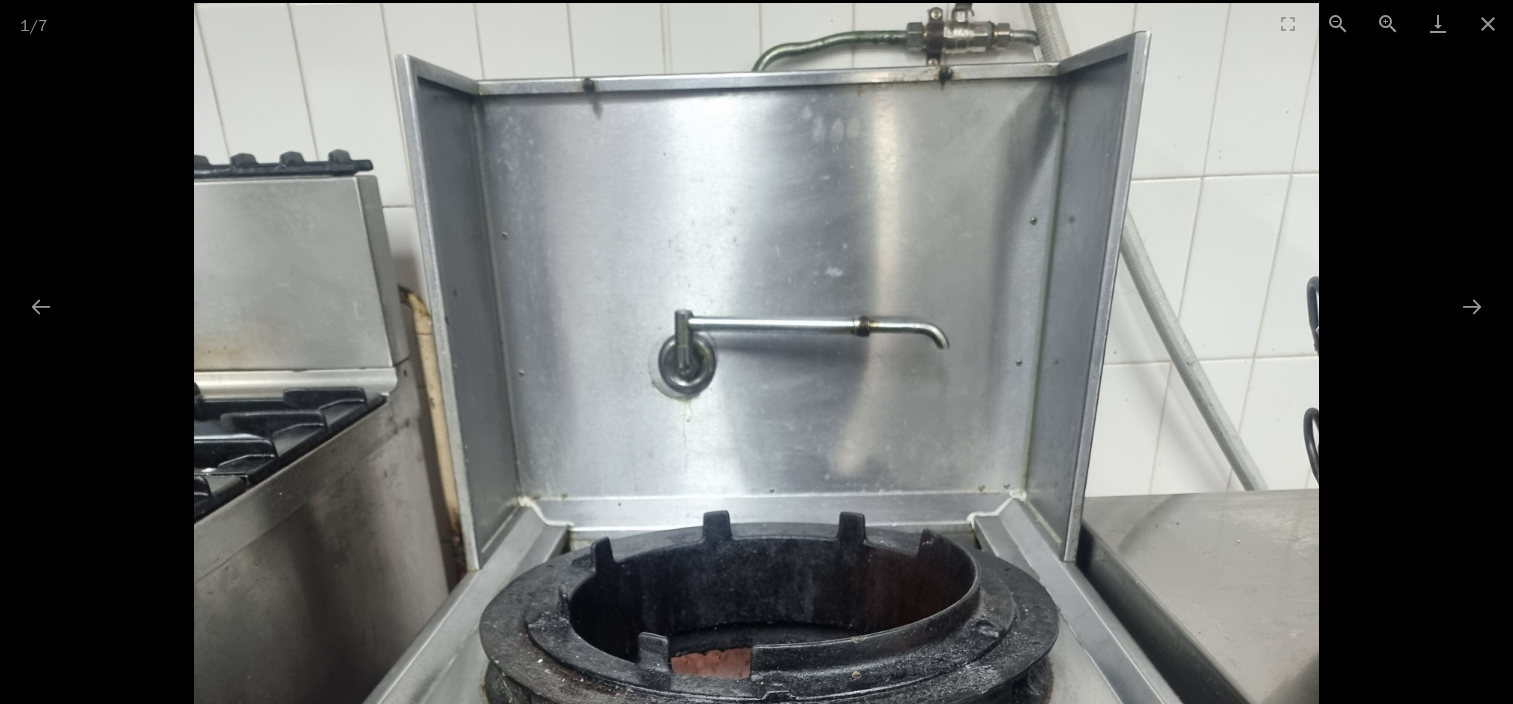 drag, startPoint x: 1048, startPoint y: 322, endPoint x: 1155, endPoint y: 601, distance: 298.81433 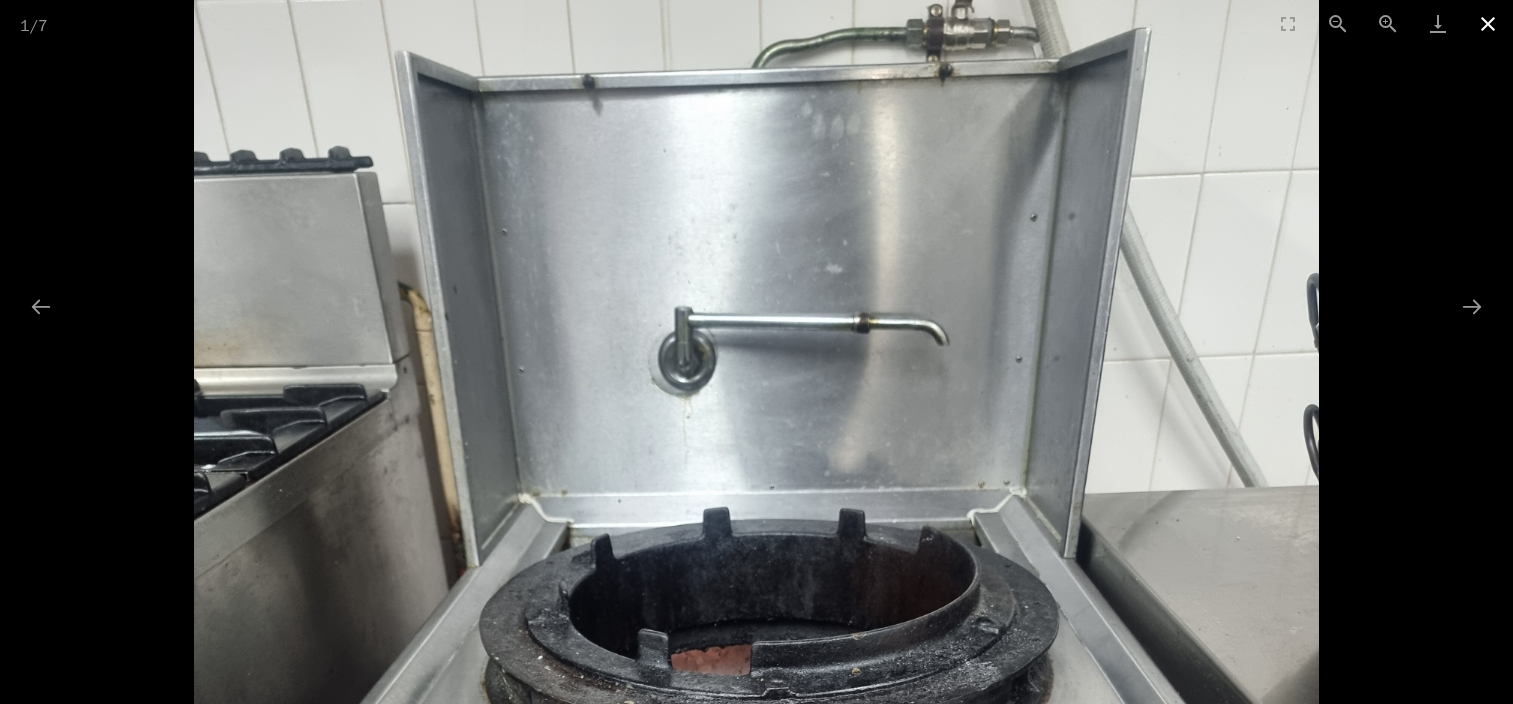 click at bounding box center (1488, 23) 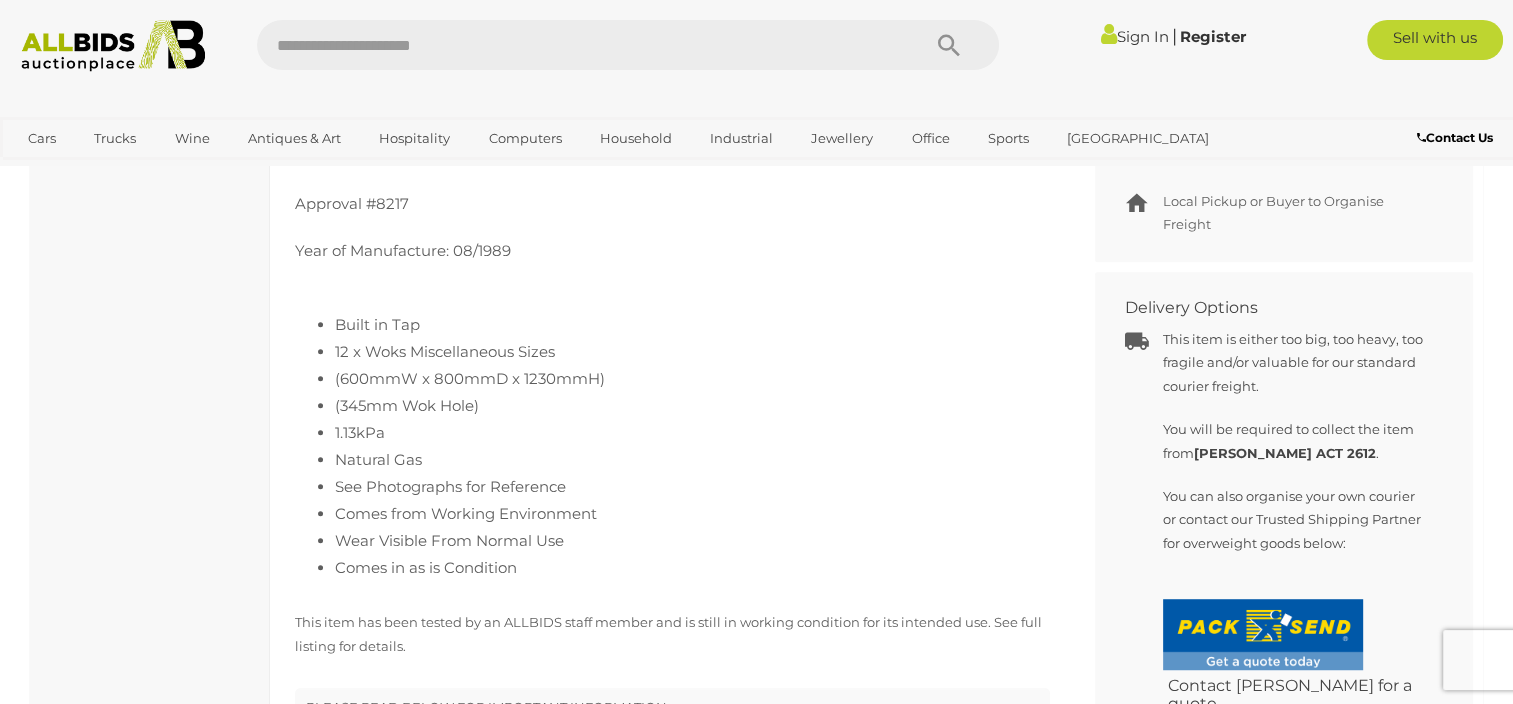 scroll, scrollTop: 1200, scrollLeft: 0, axis: vertical 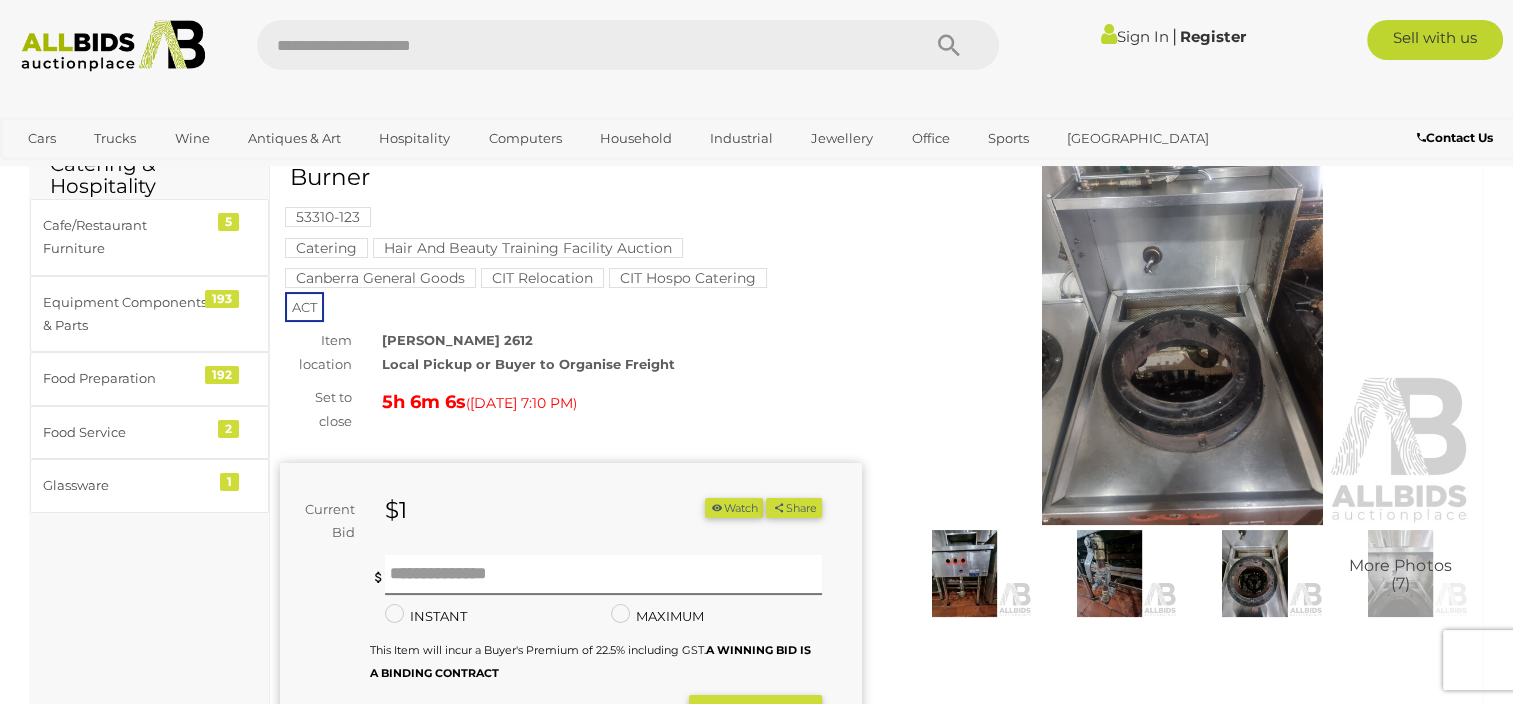 click at bounding box center [1109, 573] 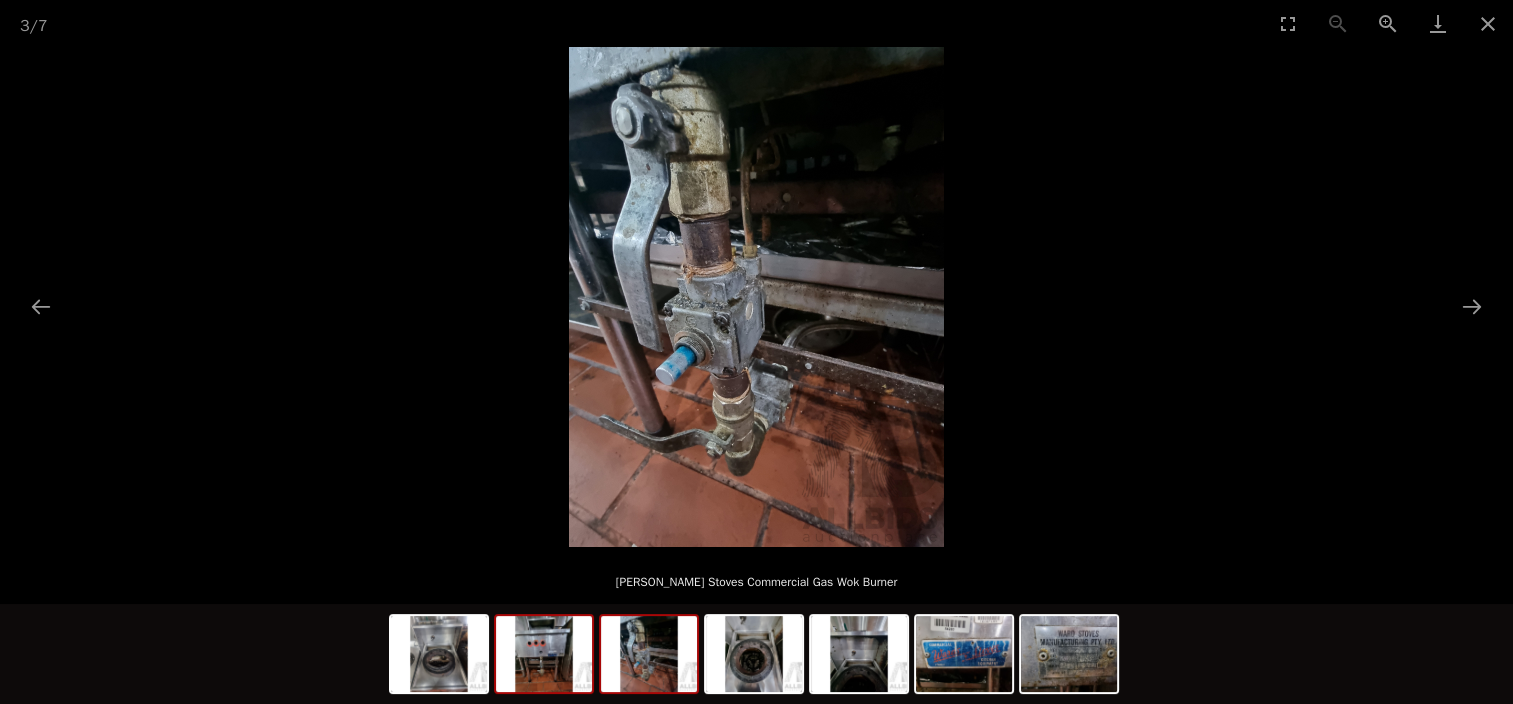 click at bounding box center (544, 654) 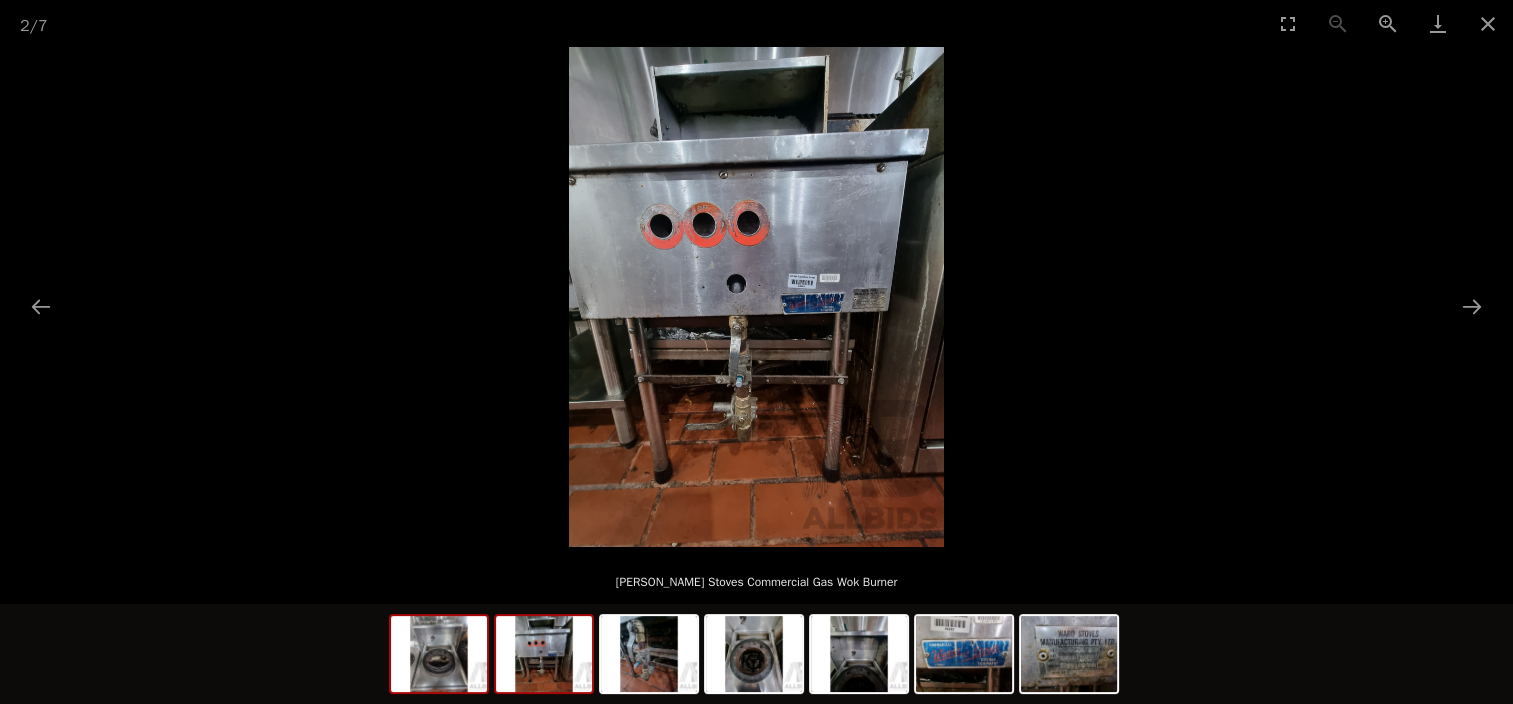 click at bounding box center (439, 654) 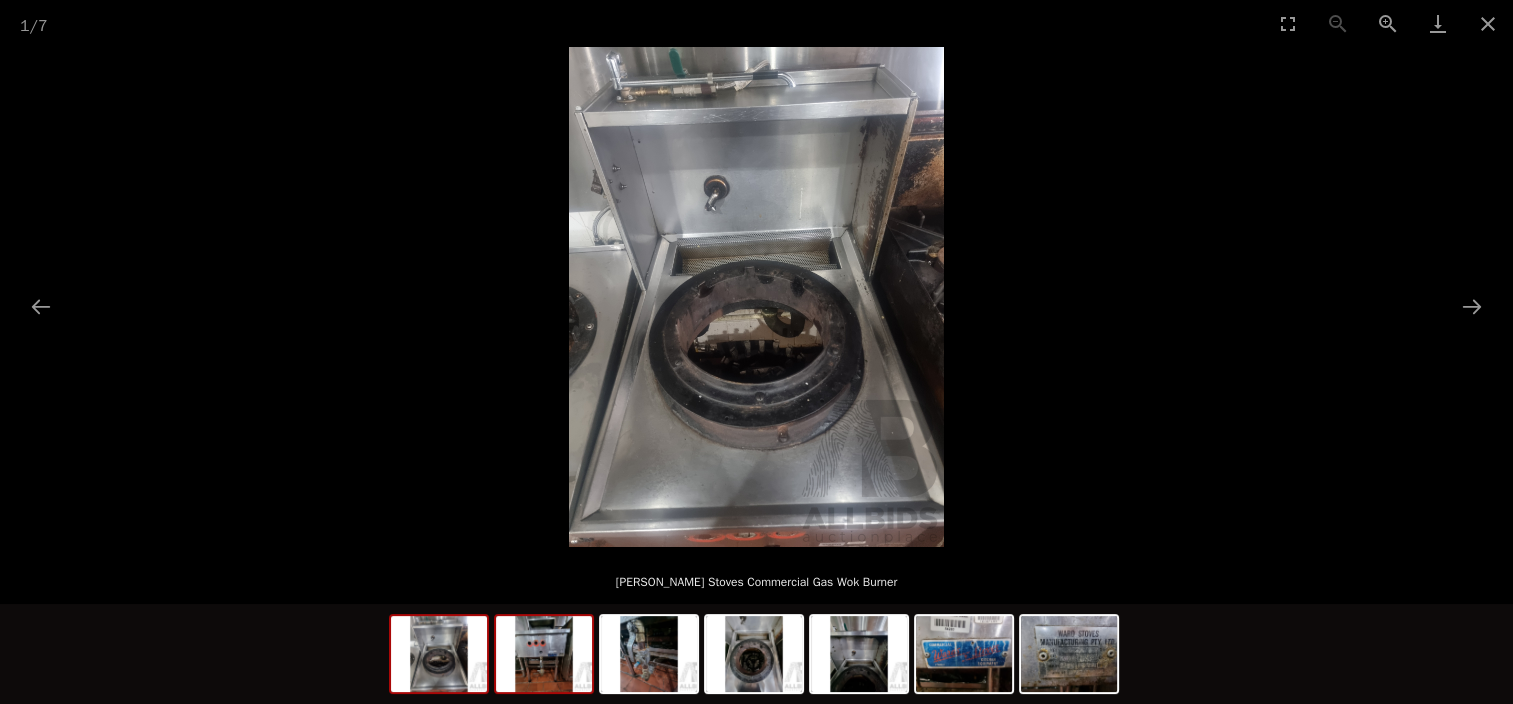 click at bounding box center (544, 654) 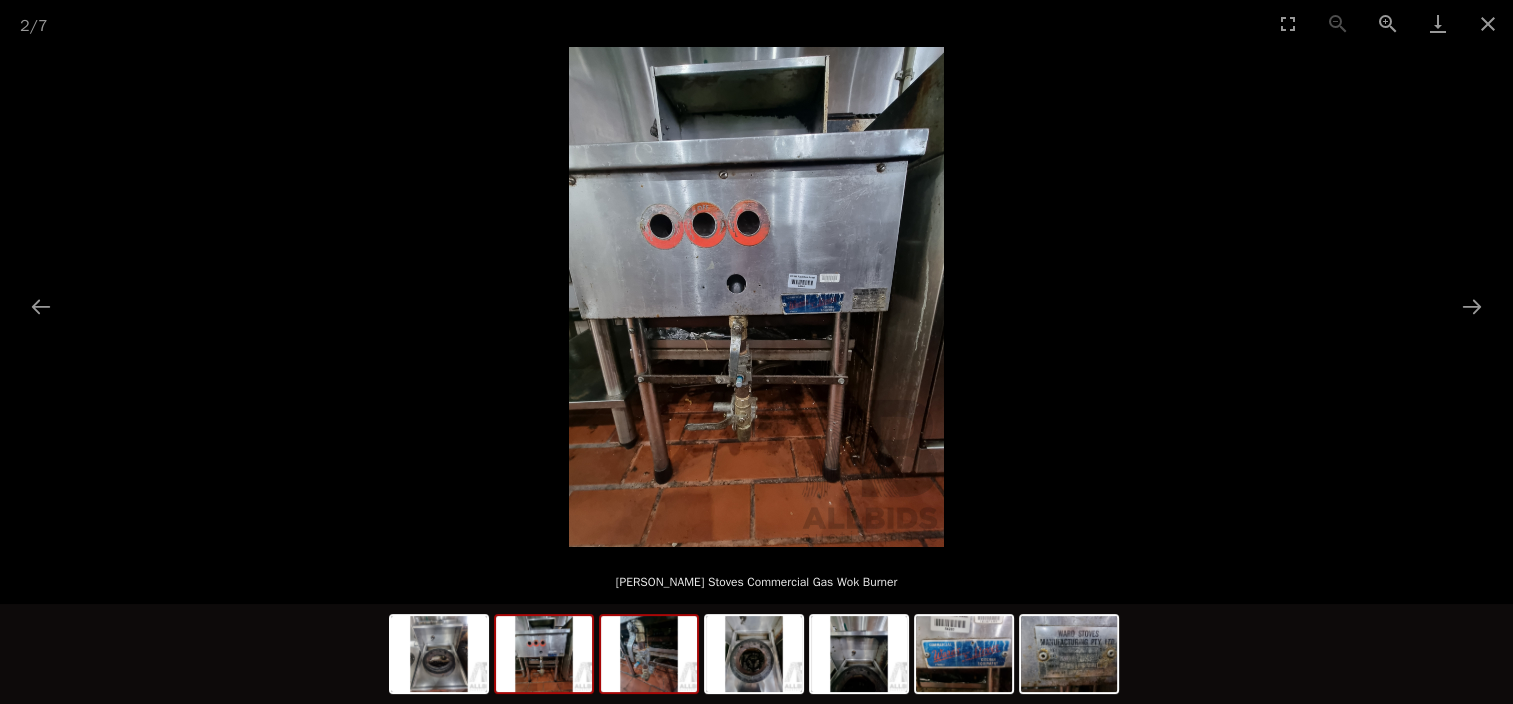 click at bounding box center [649, 654] 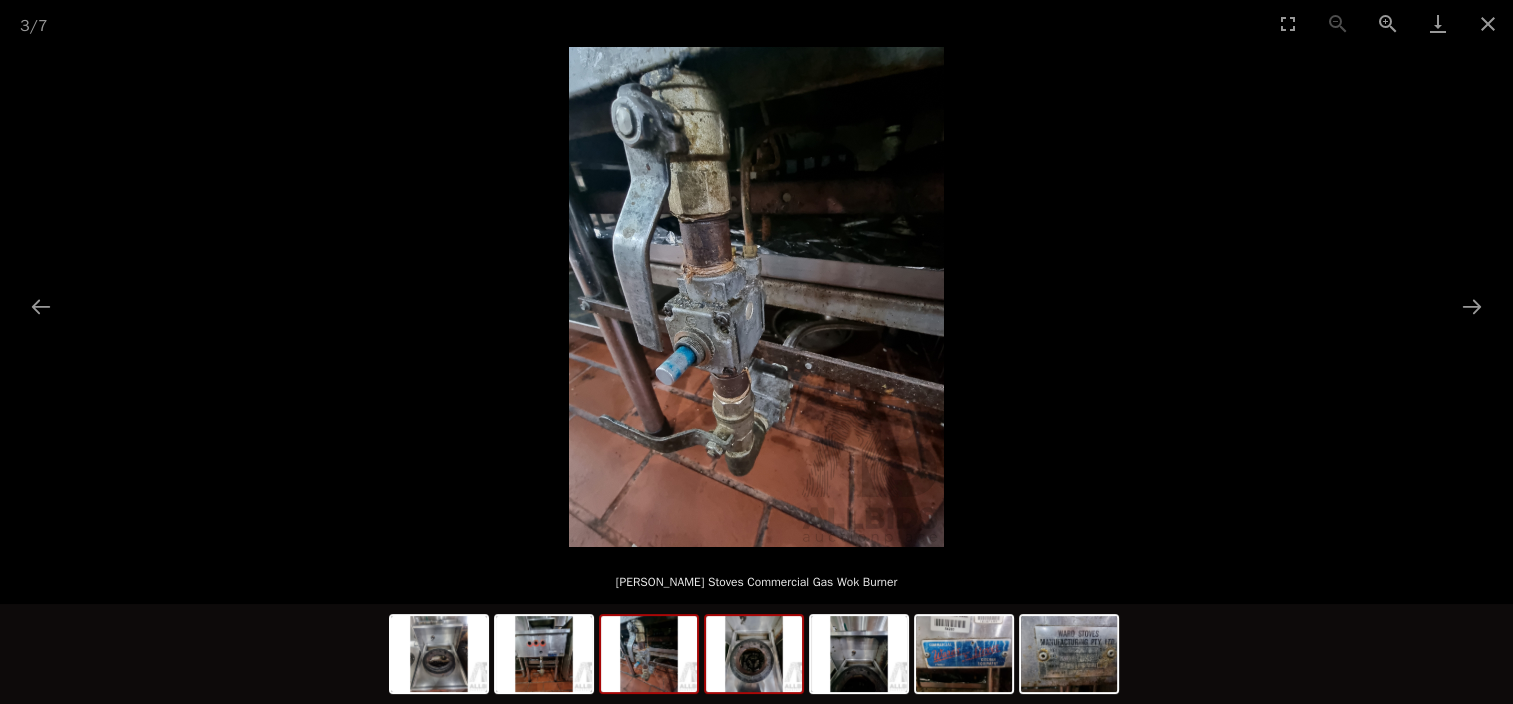 click at bounding box center [754, 654] 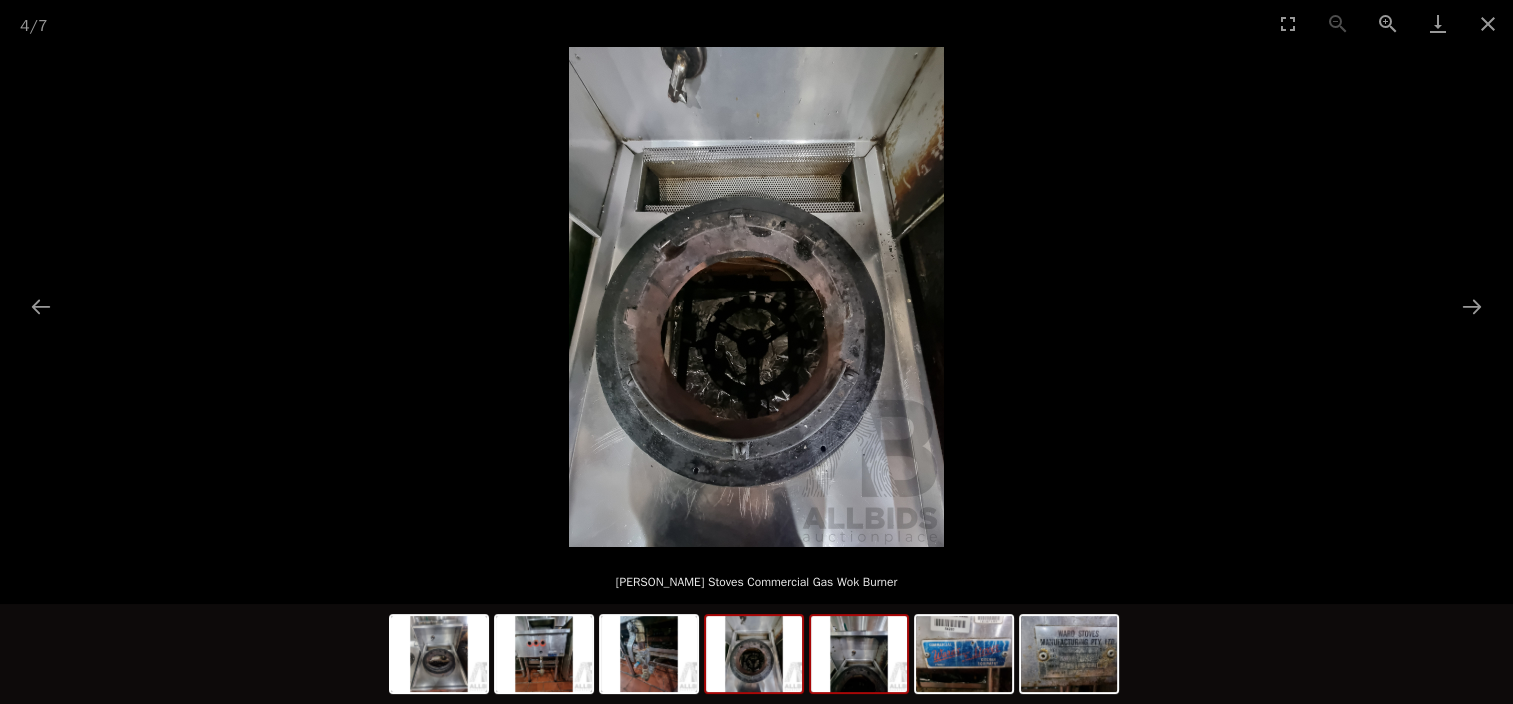 click at bounding box center [859, 654] 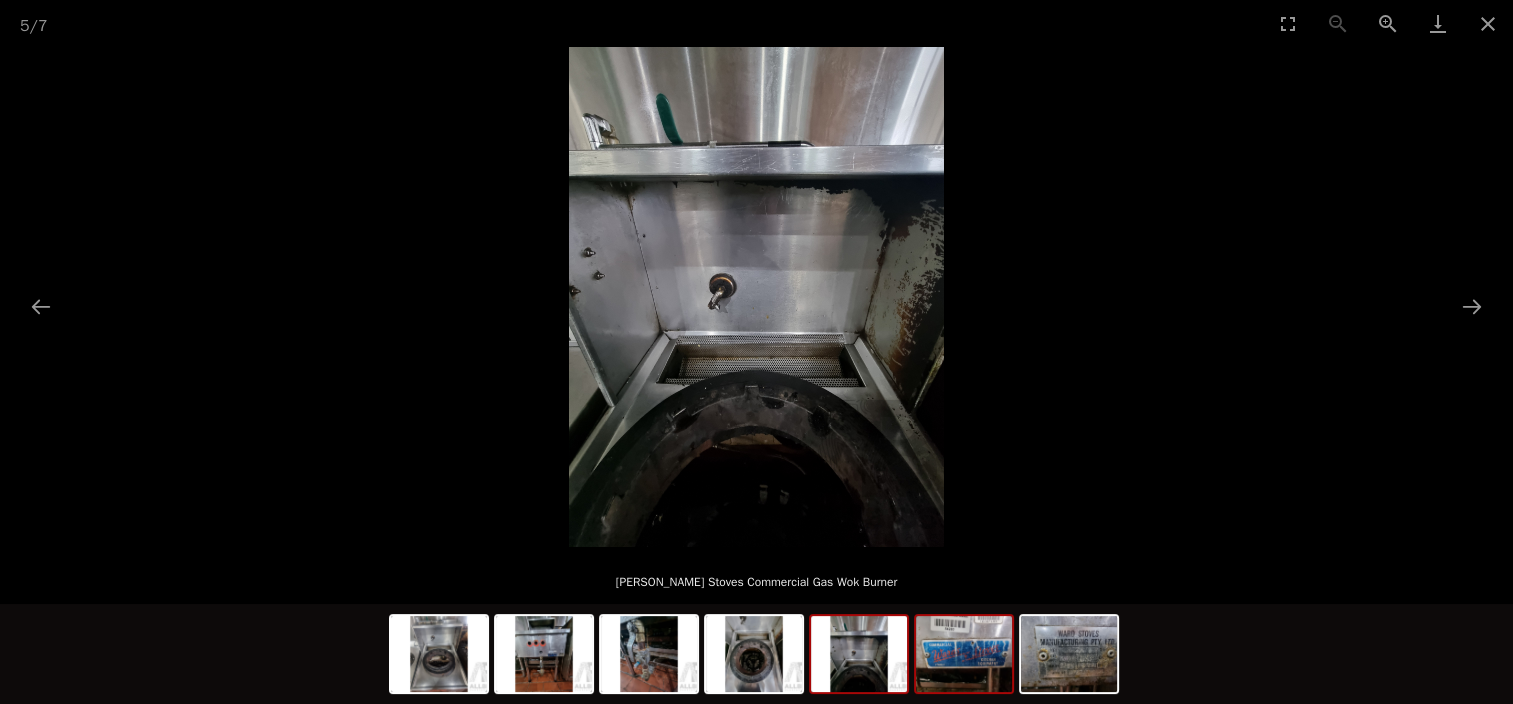 click at bounding box center [964, 654] 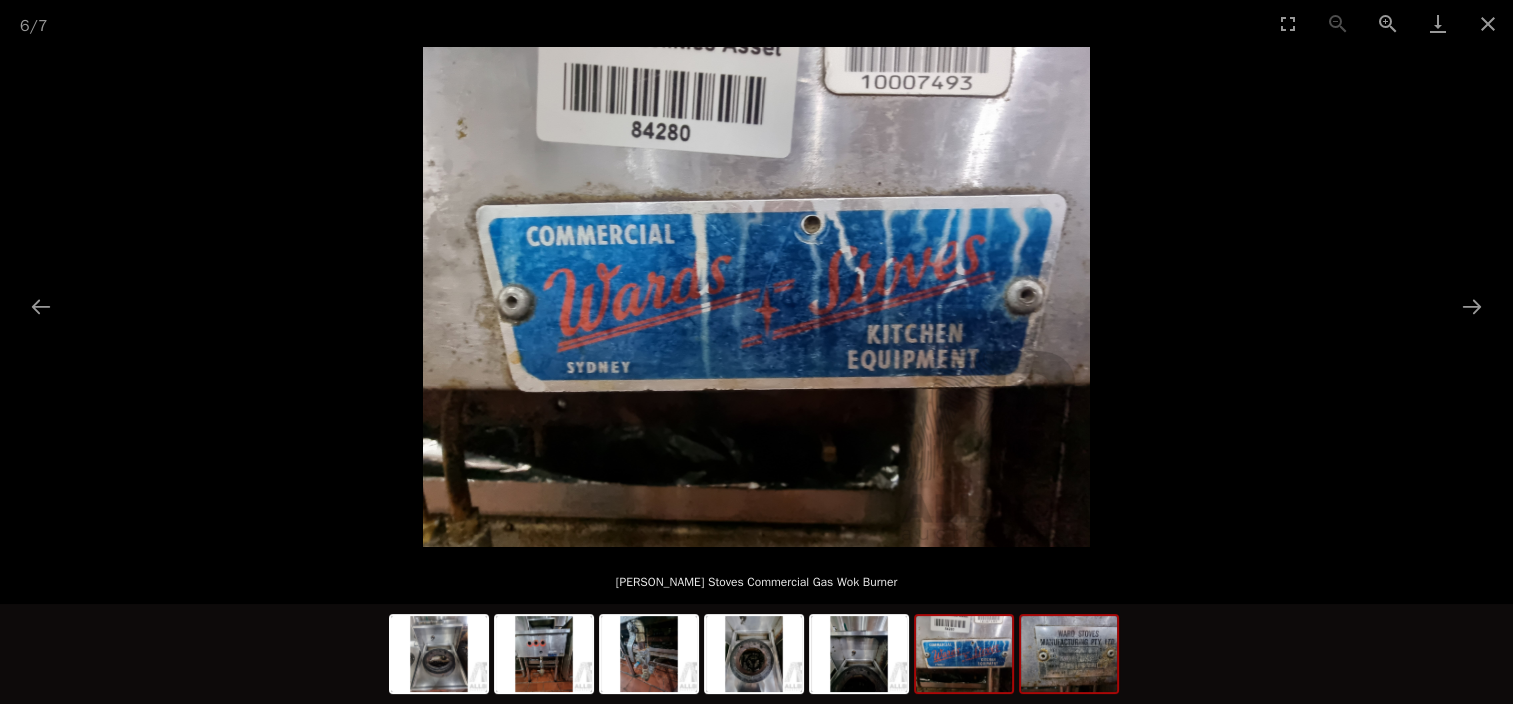 click at bounding box center [1069, 654] 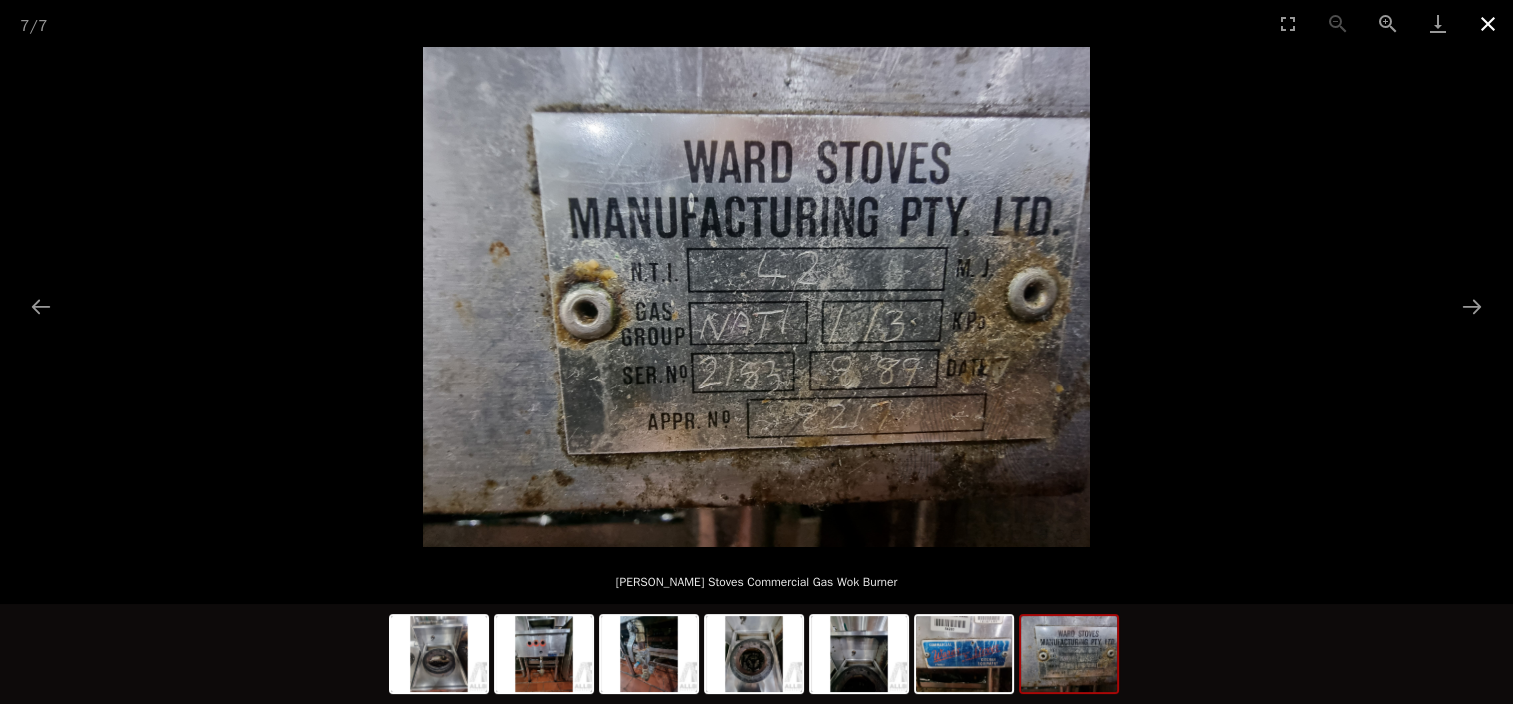 click at bounding box center (1488, 23) 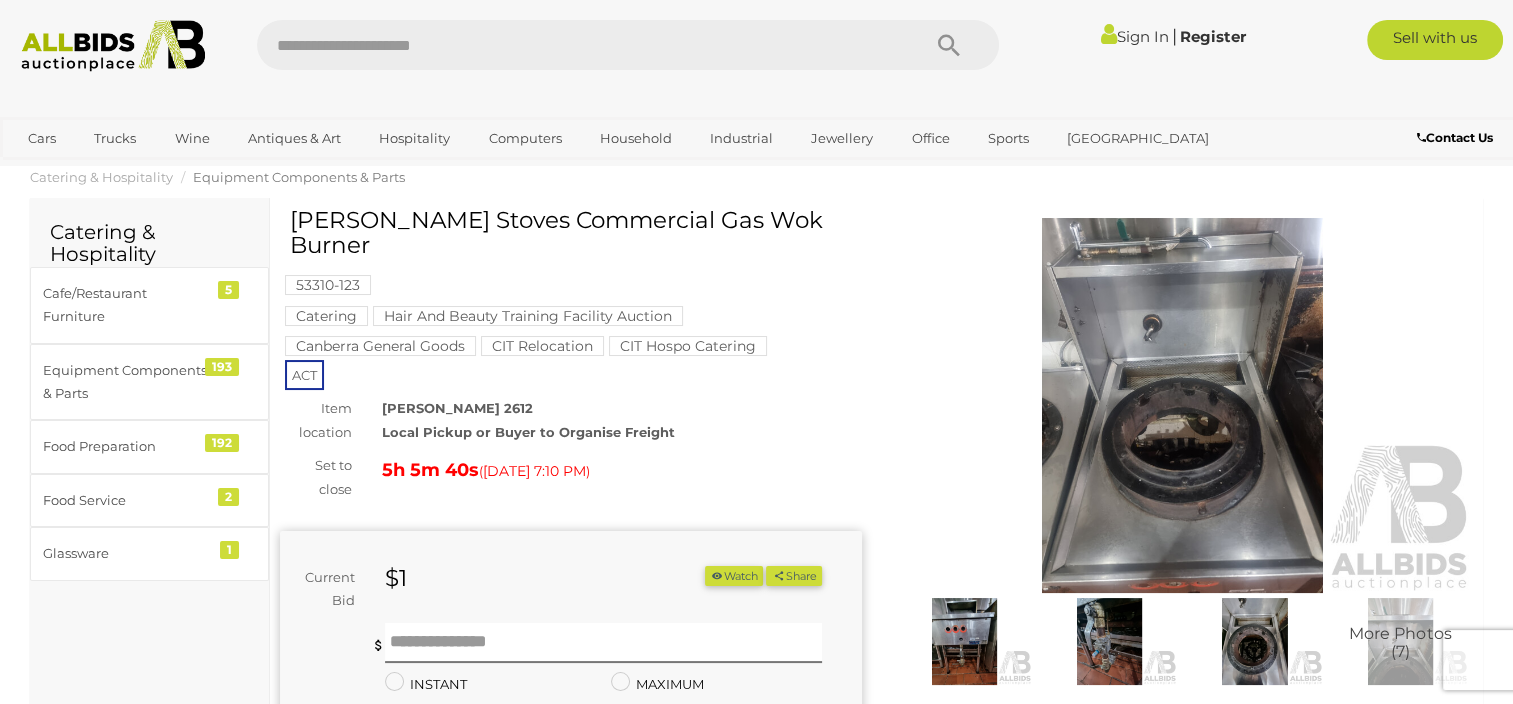 scroll, scrollTop: 0, scrollLeft: 0, axis: both 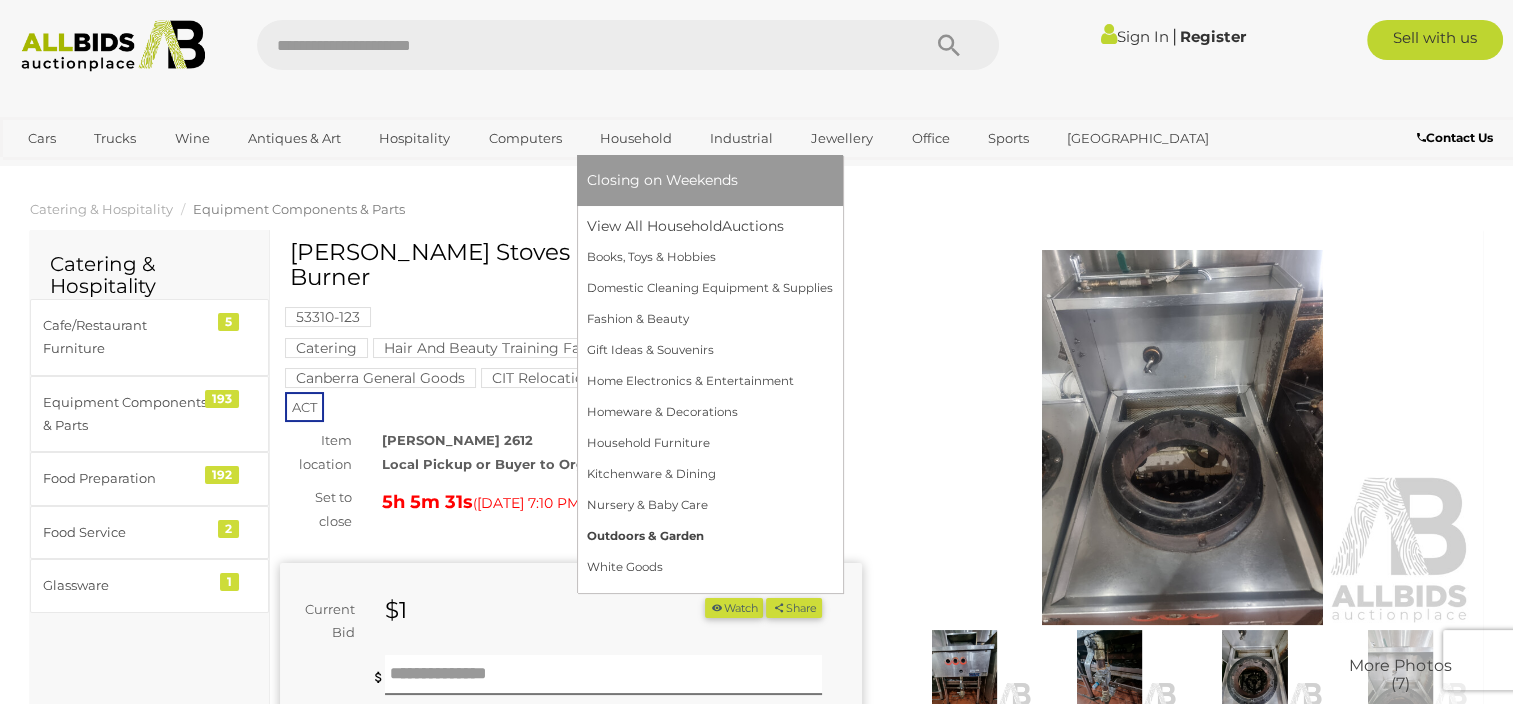 click on "Outdoors & Garden" at bounding box center [710, 536] 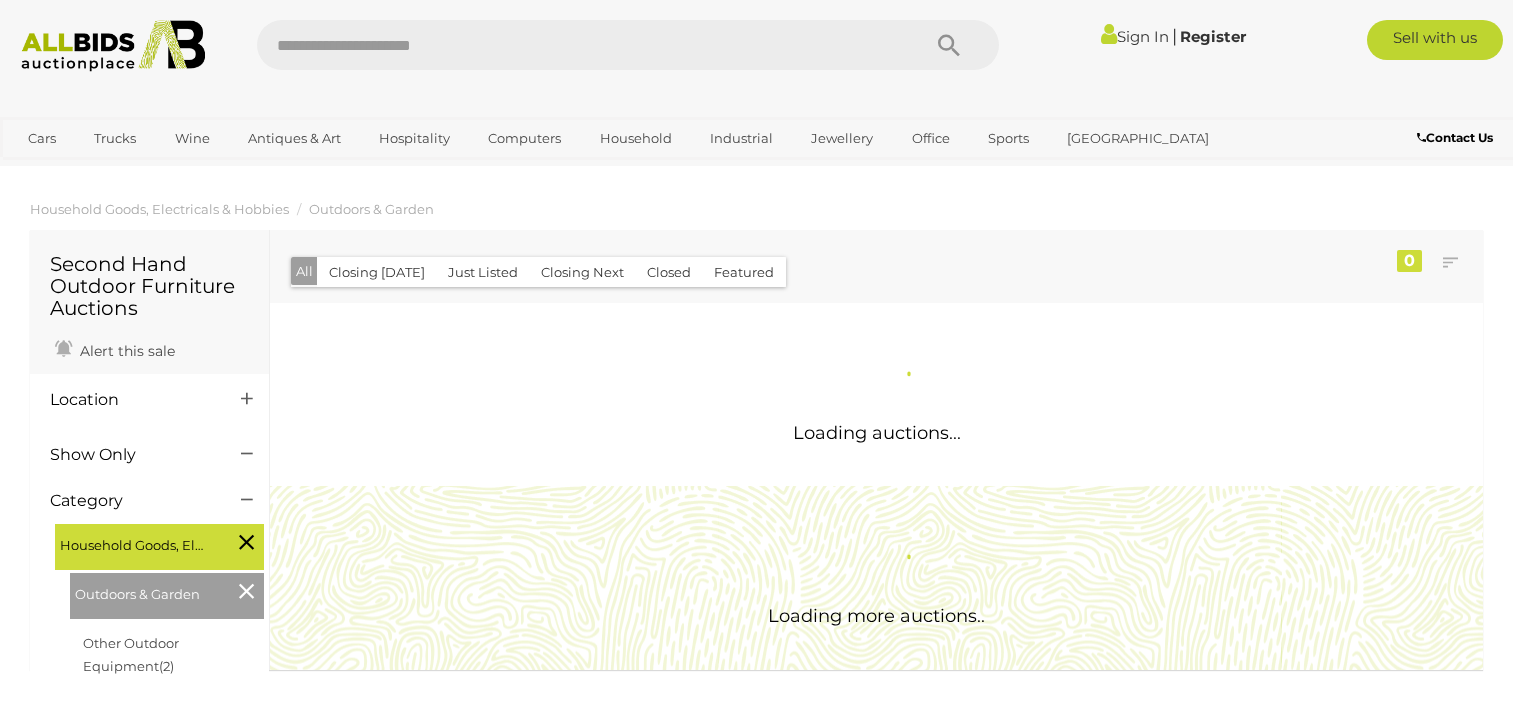 scroll, scrollTop: 0, scrollLeft: 0, axis: both 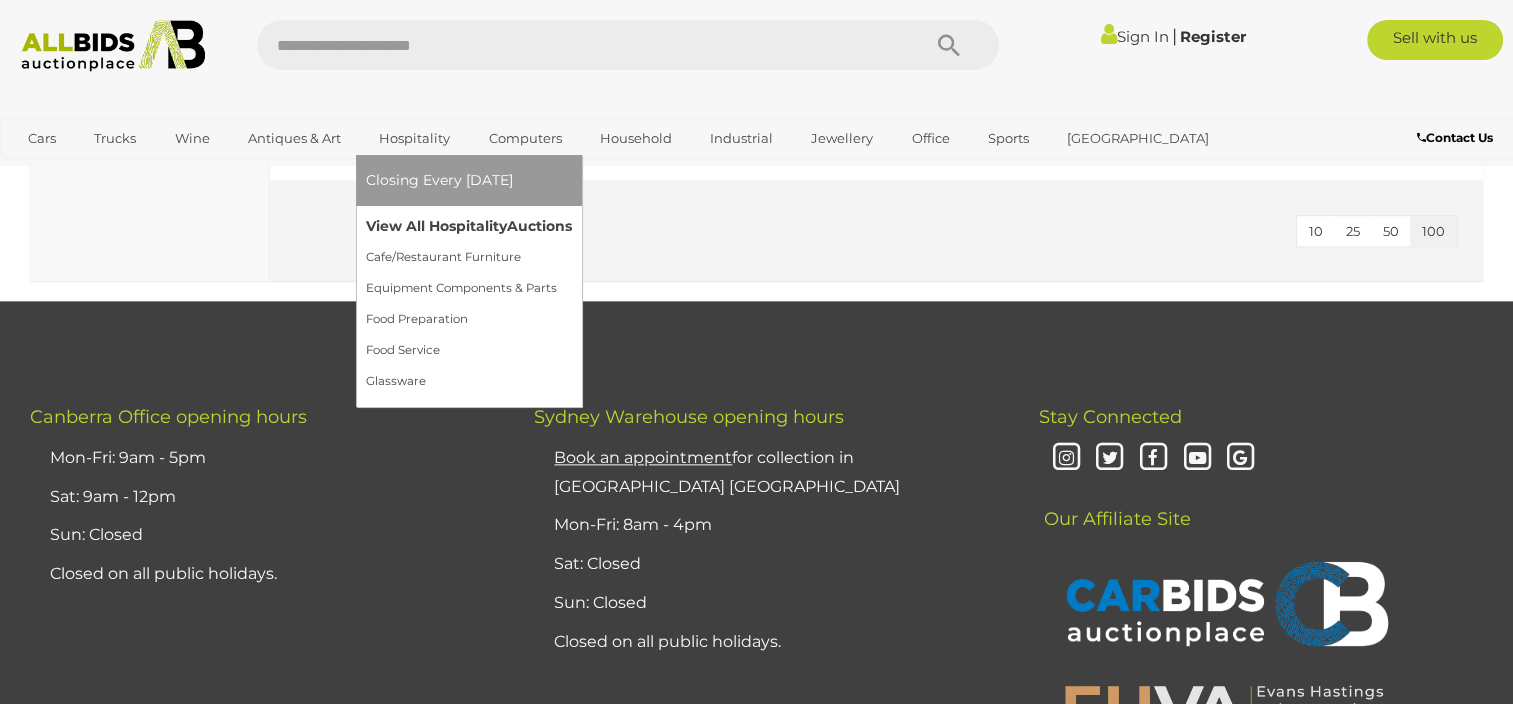 click on "View All Hospitality  Auctions" at bounding box center [469, 226] 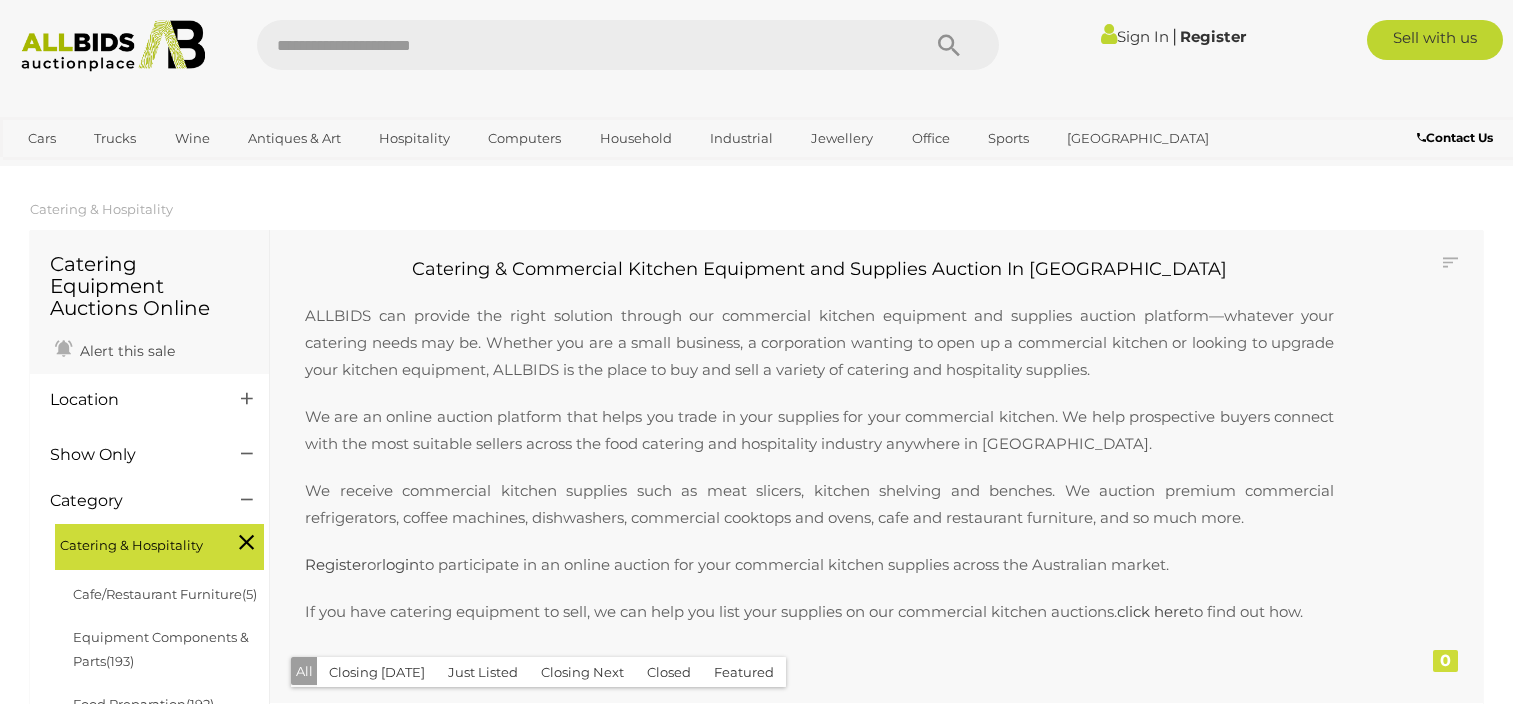 scroll, scrollTop: 0, scrollLeft: 0, axis: both 